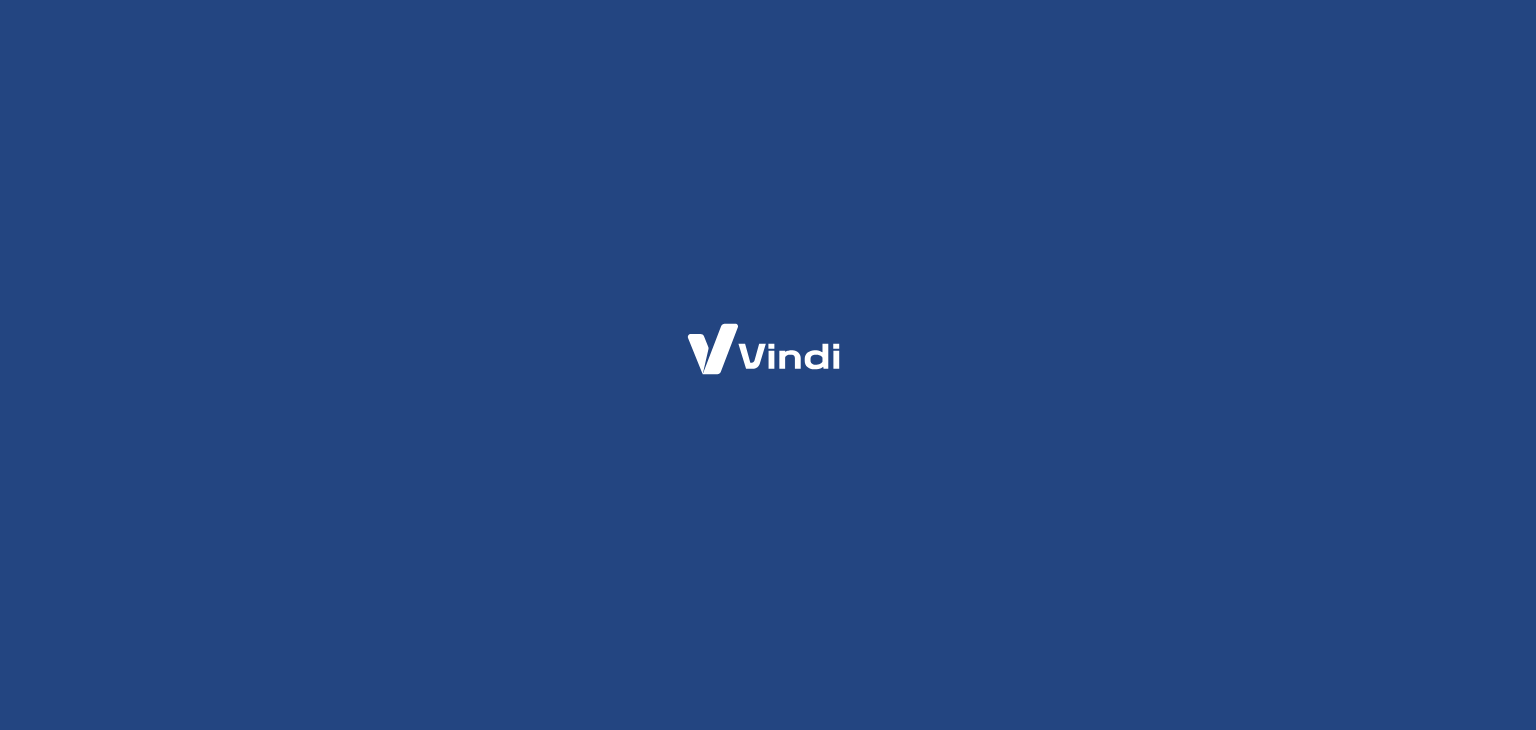 scroll, scrollTop: 0, scrollLeft: 0, axis: both 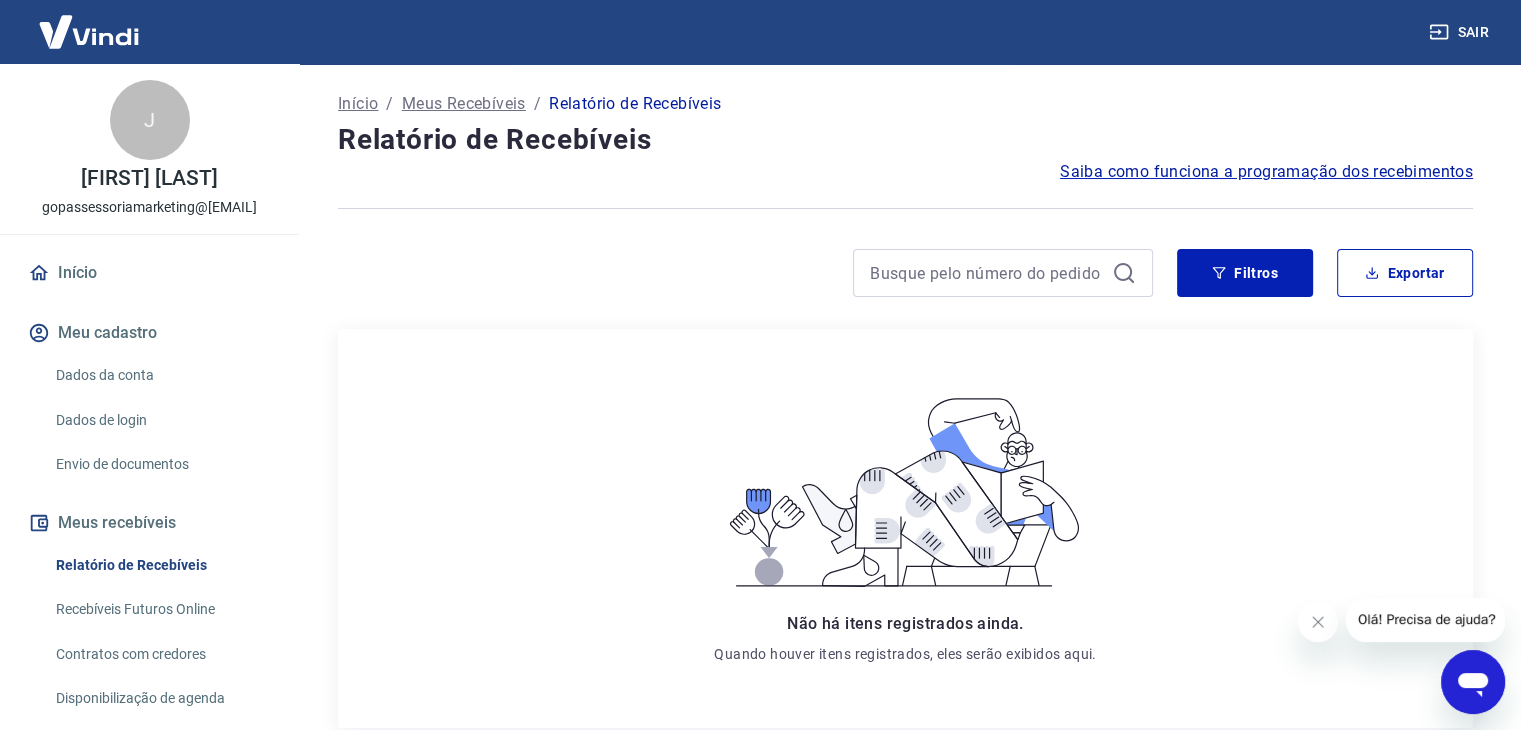 click on "Início / Meus Recebíveis / Relatório de Recebíveis Relatório de Recebíveis Saiba como funciona a programação dos recebimentos Saiba como funciona a programação dos recebimentos Filtros Exportar Não há itens registrados ainda. Quando houver itens registrados, eles serão exibidos aqui.   Extratos Antigos Para ver lançamentos de recebíveis retroativos ao lançamento do extrato unificado,   você pode acessar os extratos antigos por meio de pagamento (Pix e Cartões). Acesse Extratos Antigos" at bounding box center [905, 485] 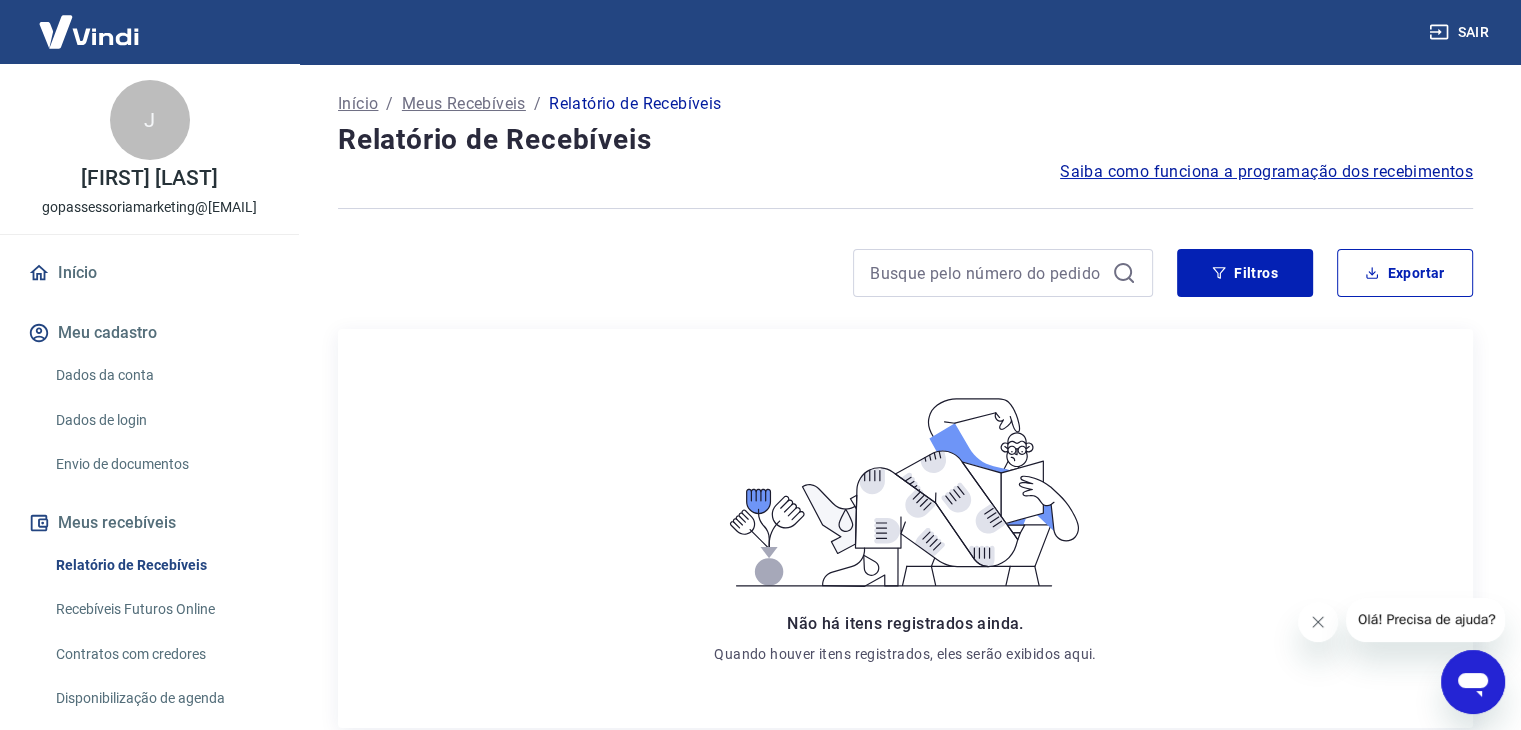 click 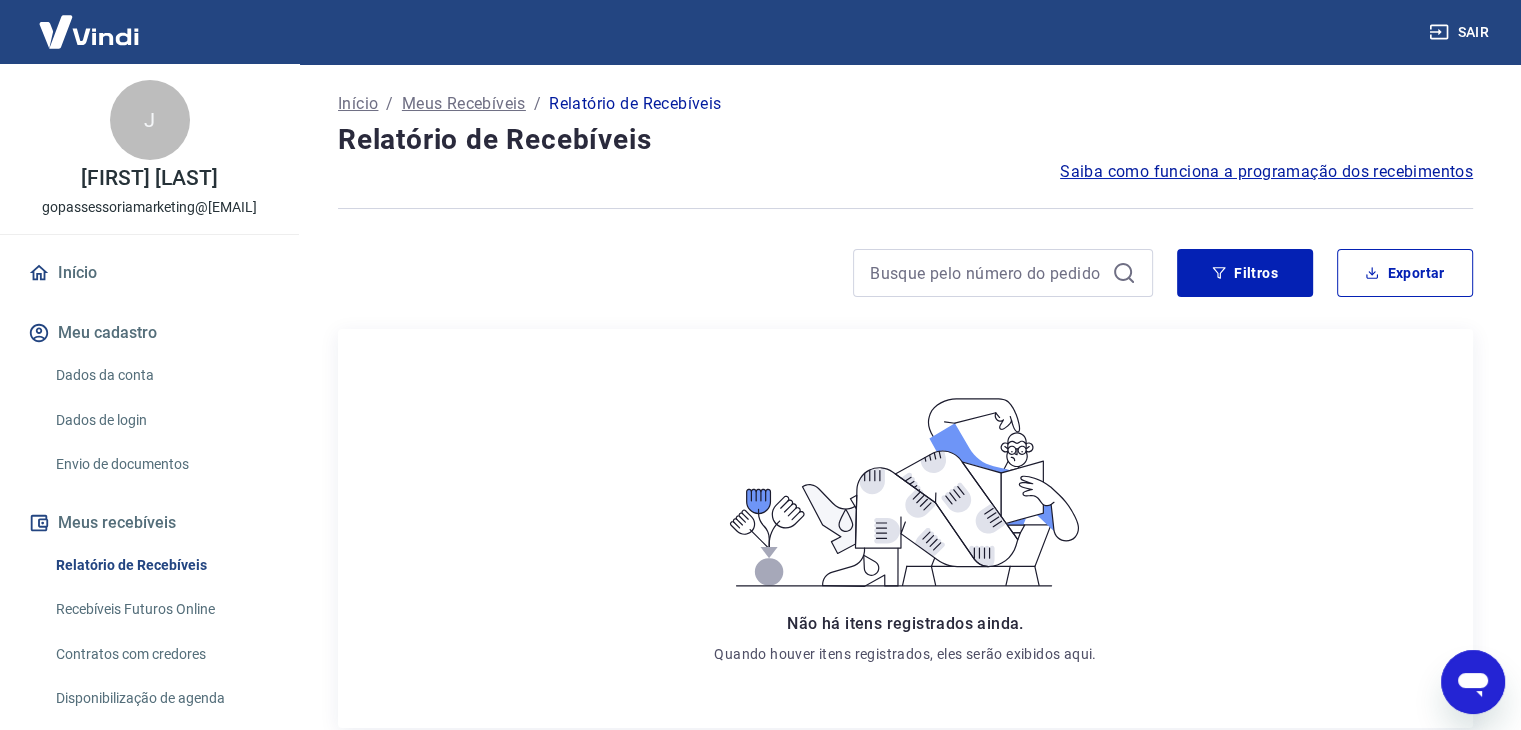 click on "Não há itens registrados ainda. Quando houver itens registrados, eles serão exibidos aqui." at bounding box center [905, 528] 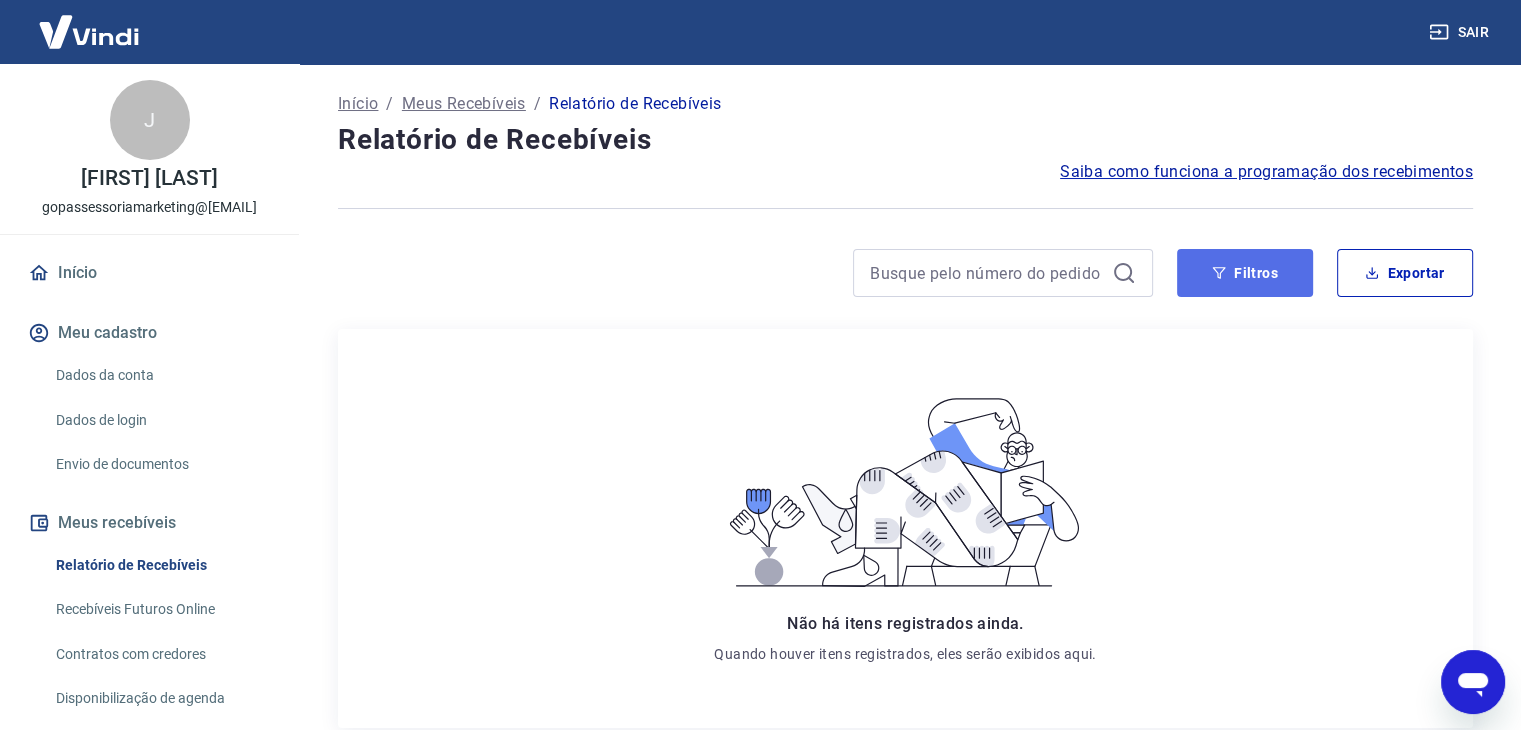 click on "Filtros" at bounding box center (1245, 273) 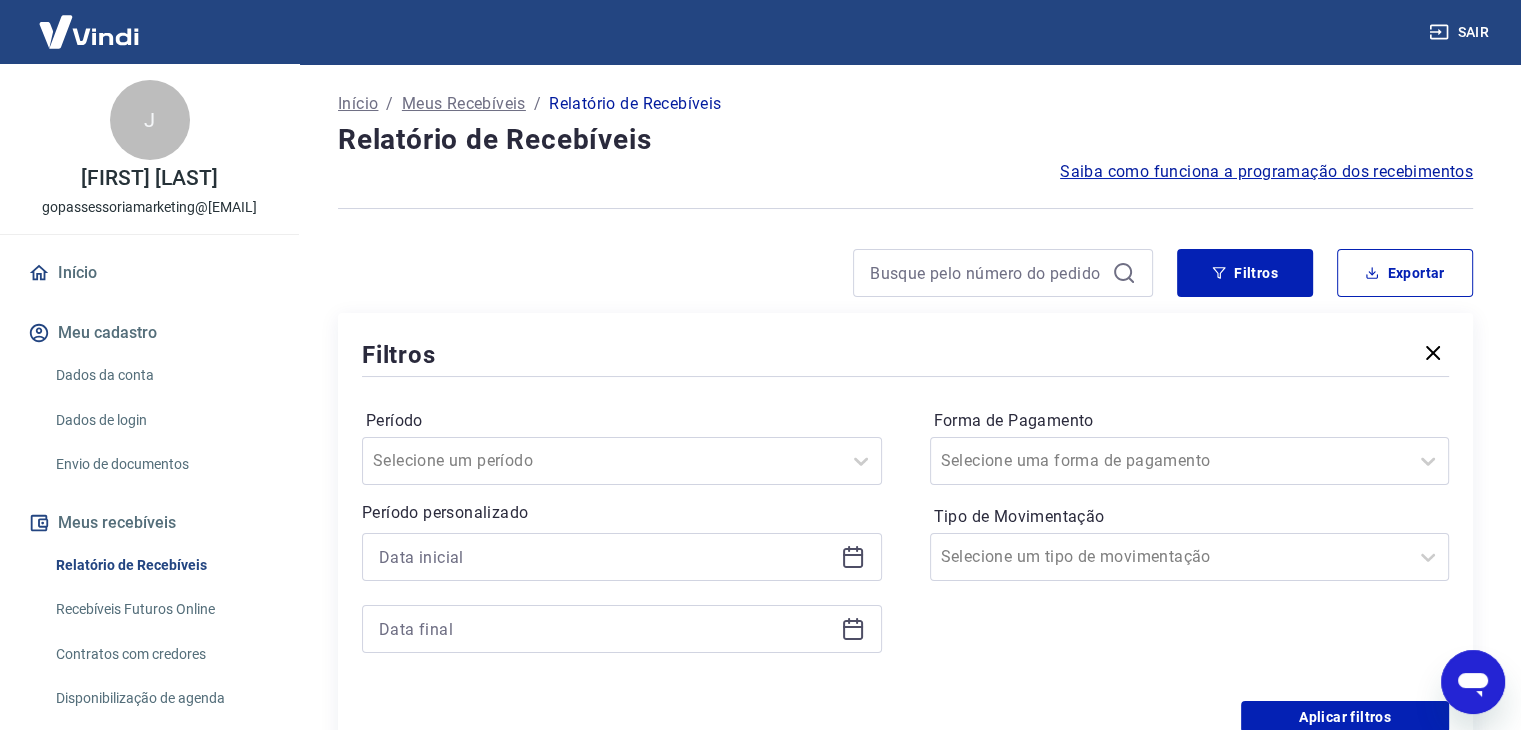 click 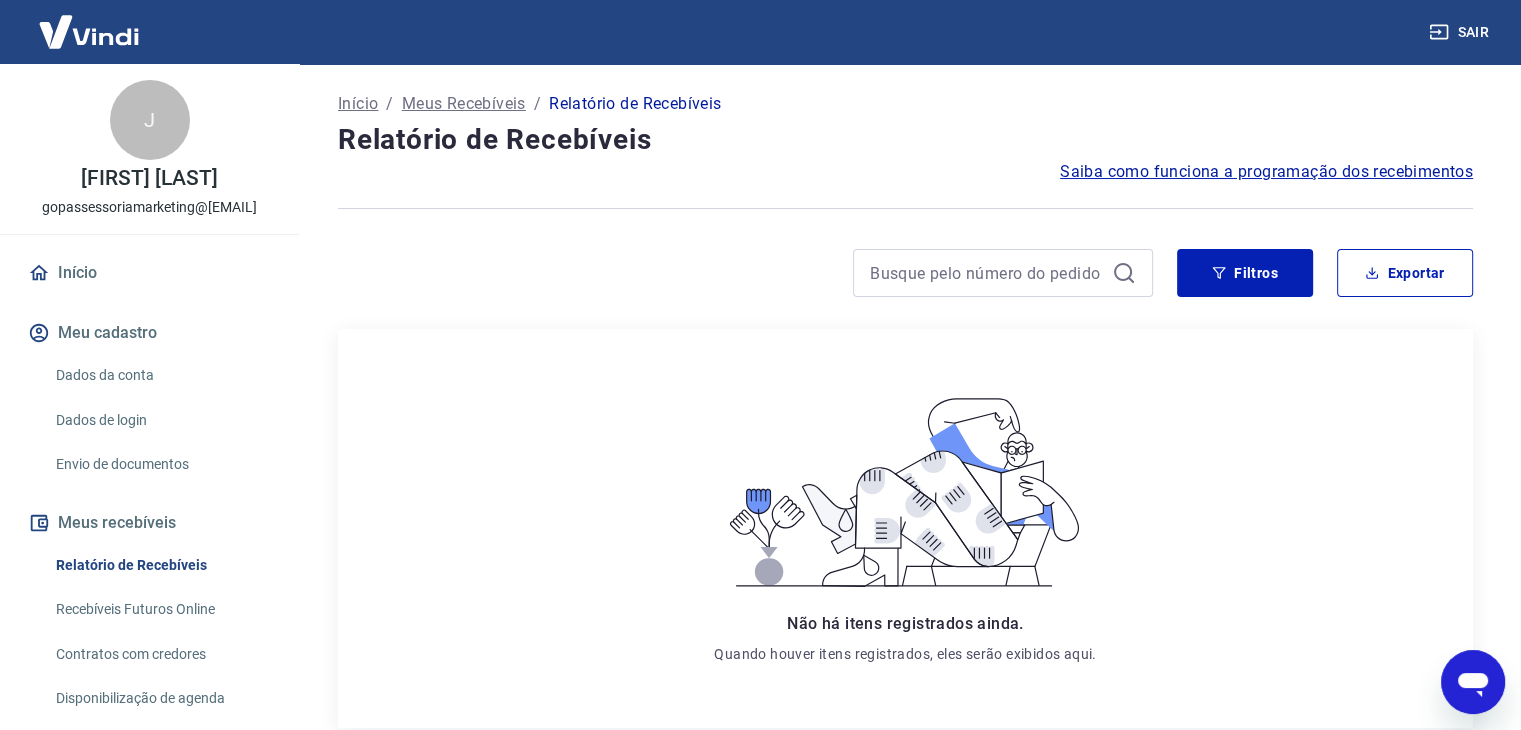 click on "Não há itens registrados ainda. Quando houver itens registrados, eles serão exibidos aqui." at bounding box center [905, 528] 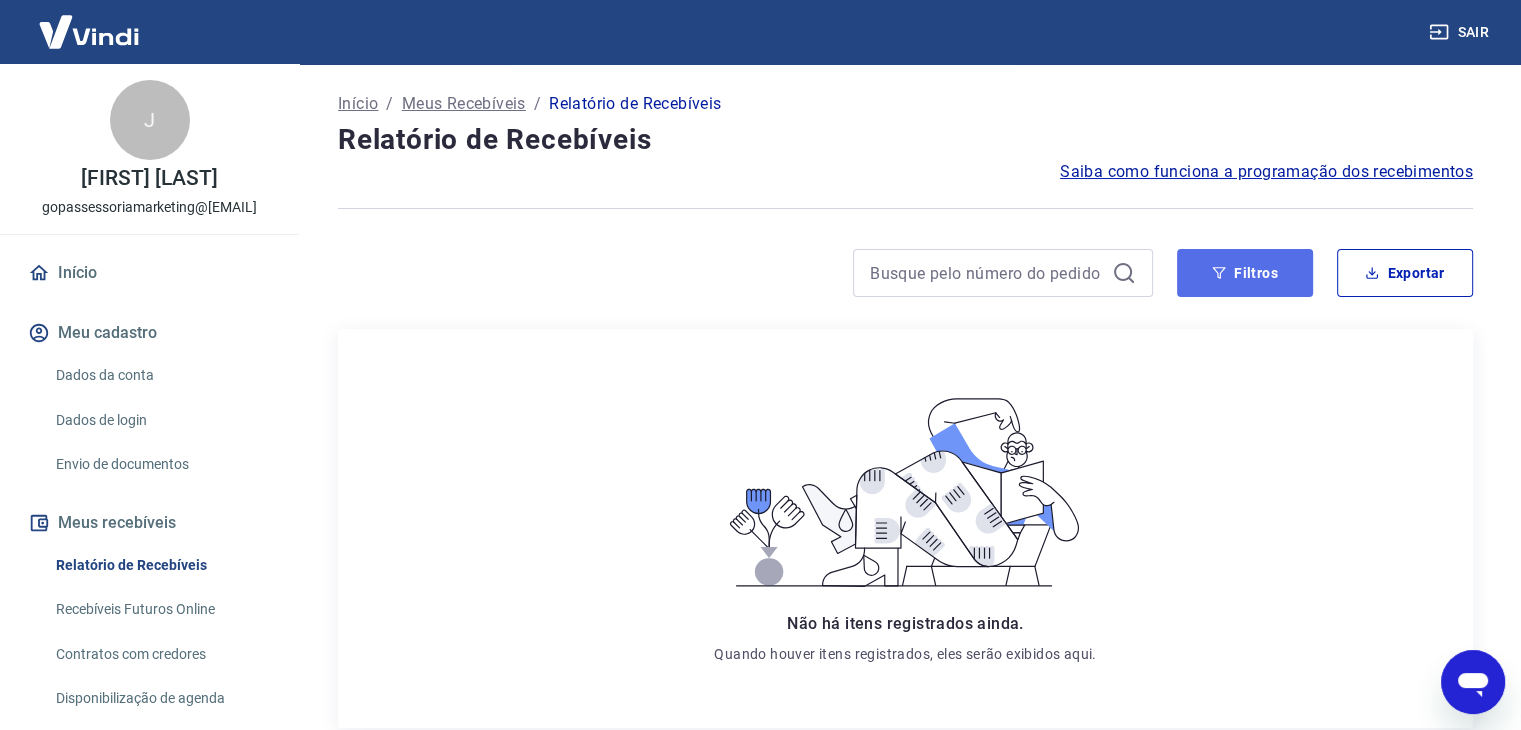 click on "Filtros" at bounding box center (1245, 273) 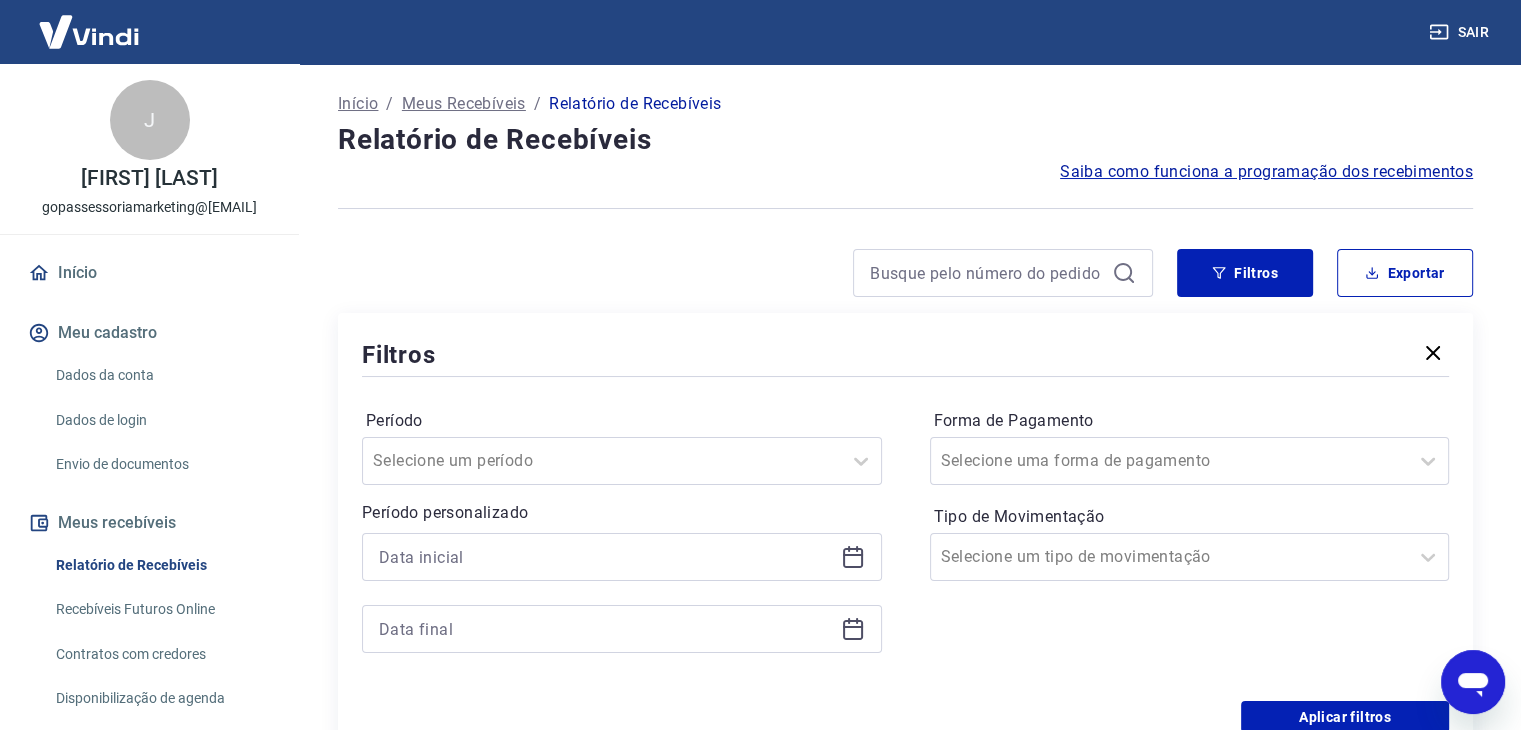 click on "Período Selecione um período Período personalizado" at bounding box center (622, 541) 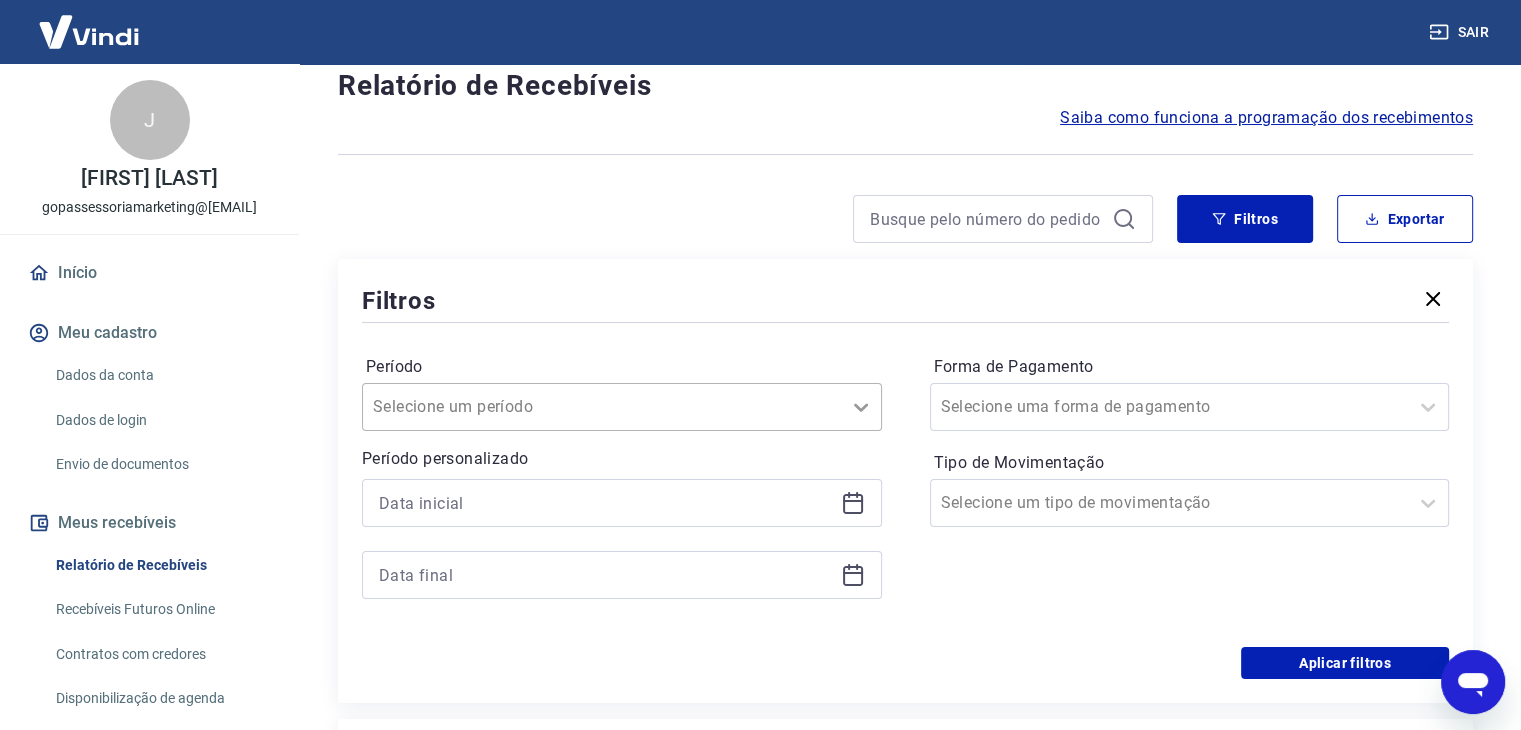 click on "Selecione um período" at bounding box center [622, 407] 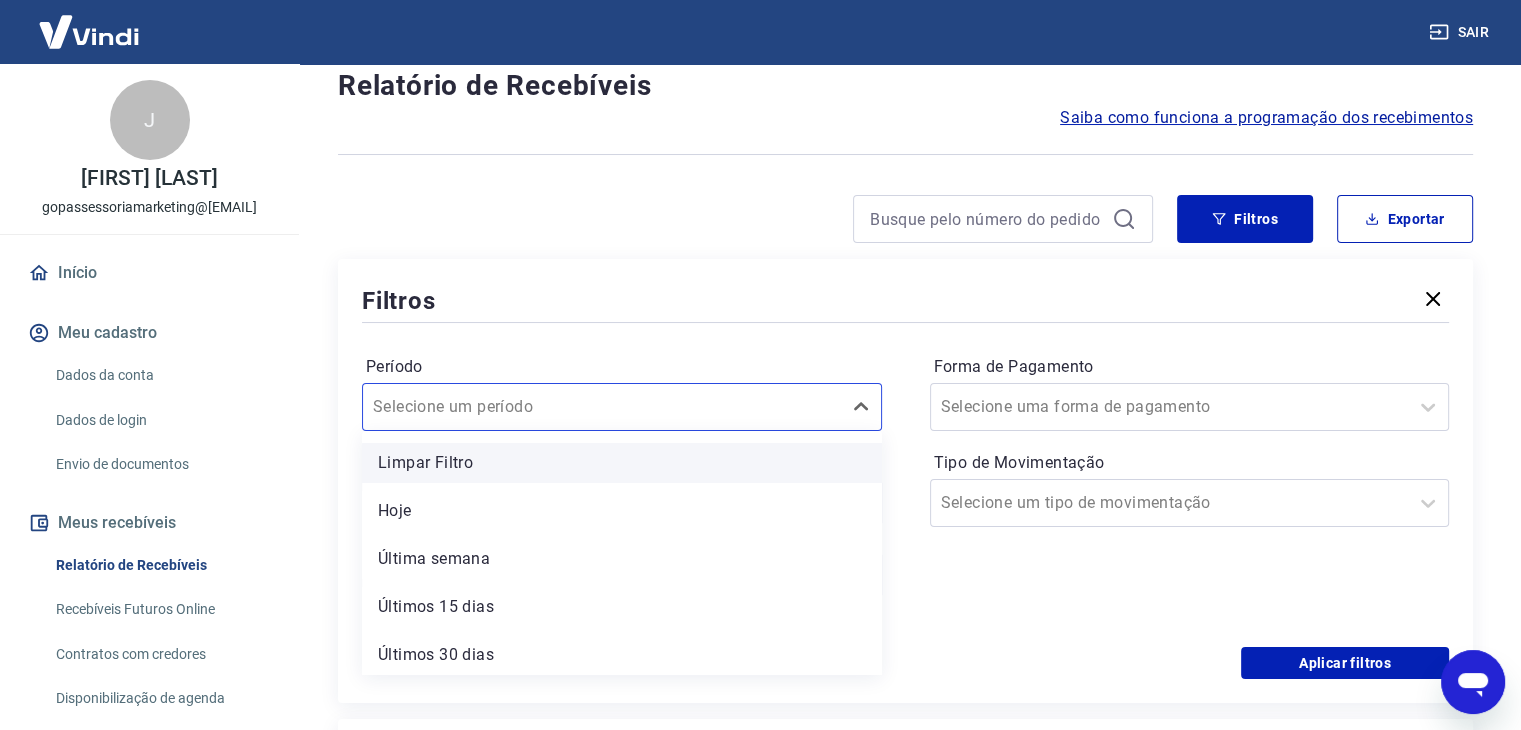 scroll, scrollTop: 56, scrollLeft: 0, axis: vertical 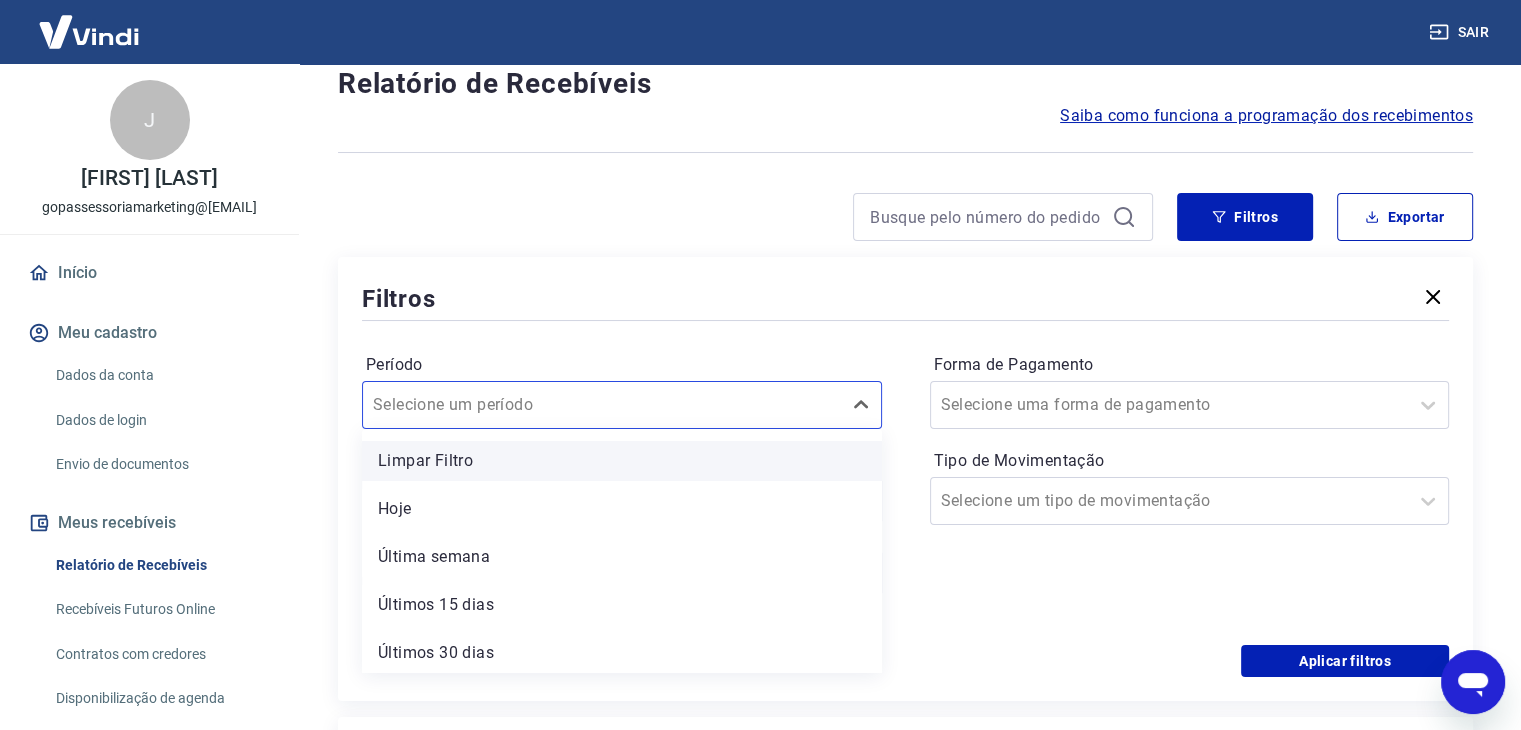 click on "Limpar Filtro" at bounding box center [622, 461] 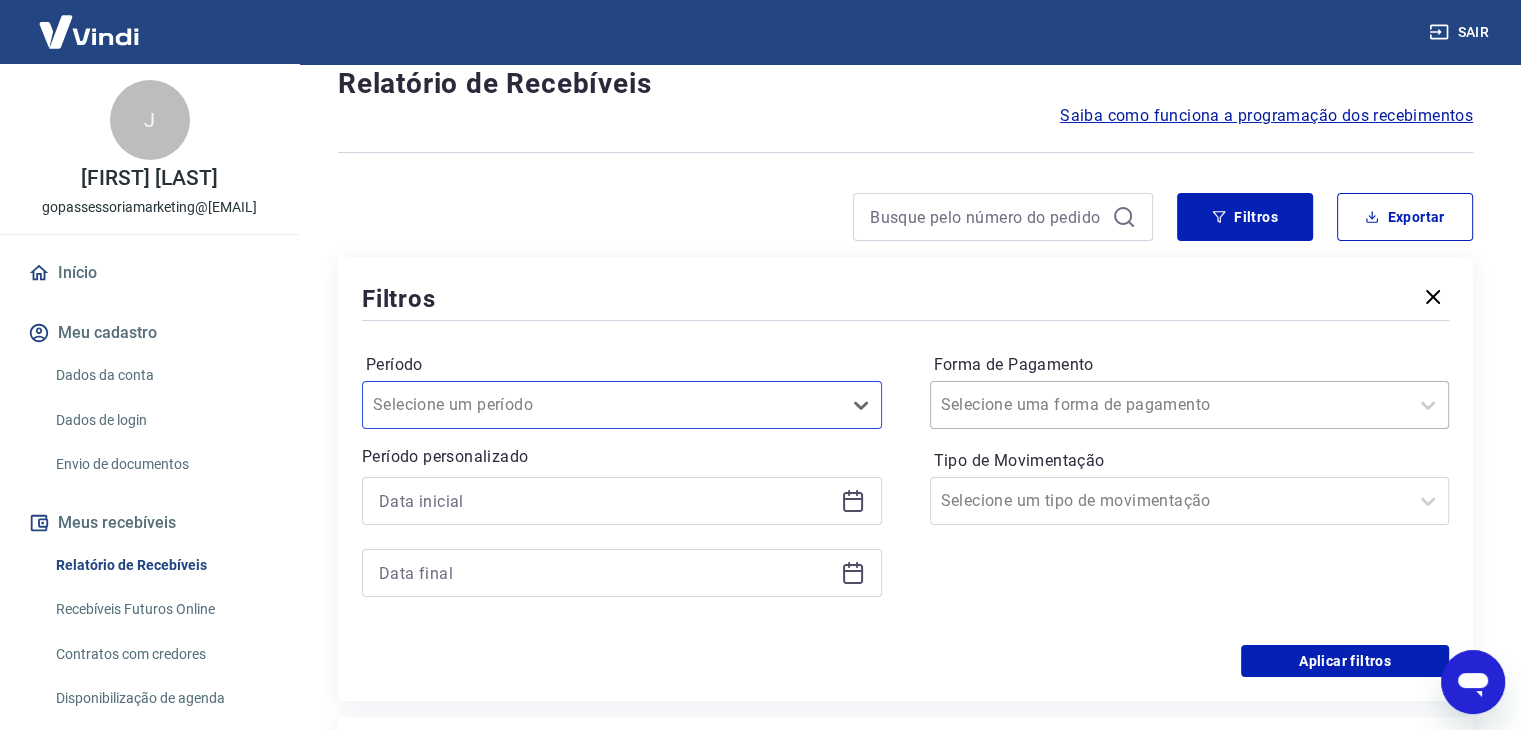 click at bounding box center [1170, 405] 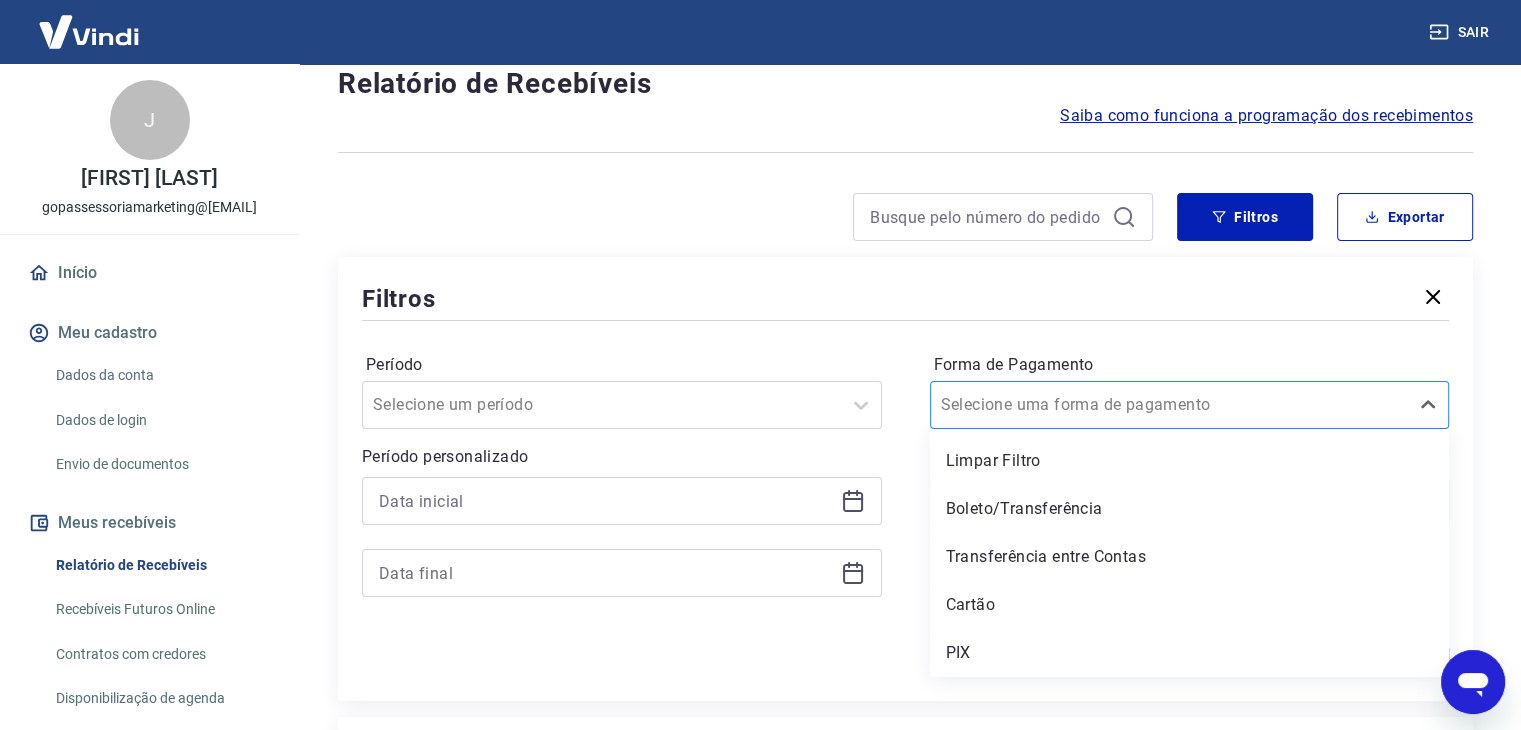click on "Forma de Pagamento" at bounding box center (1042, 405) 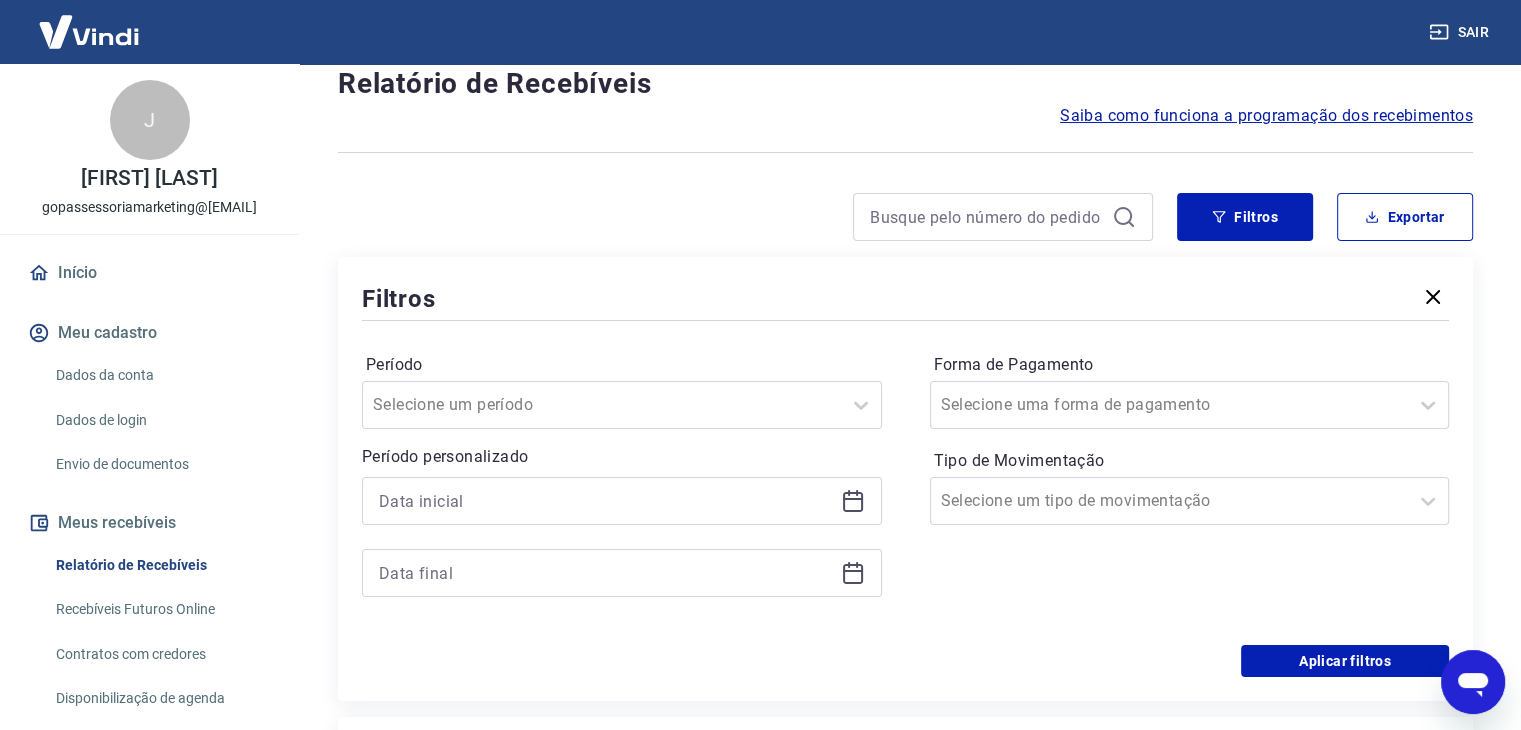 click on "Período Selecione um período Período personalizado Forma de Pagamento Selecione uma forma de pagamento Tipo de Movimentação Selecione um tipo de movimentação" at bounding box center [905, 485] 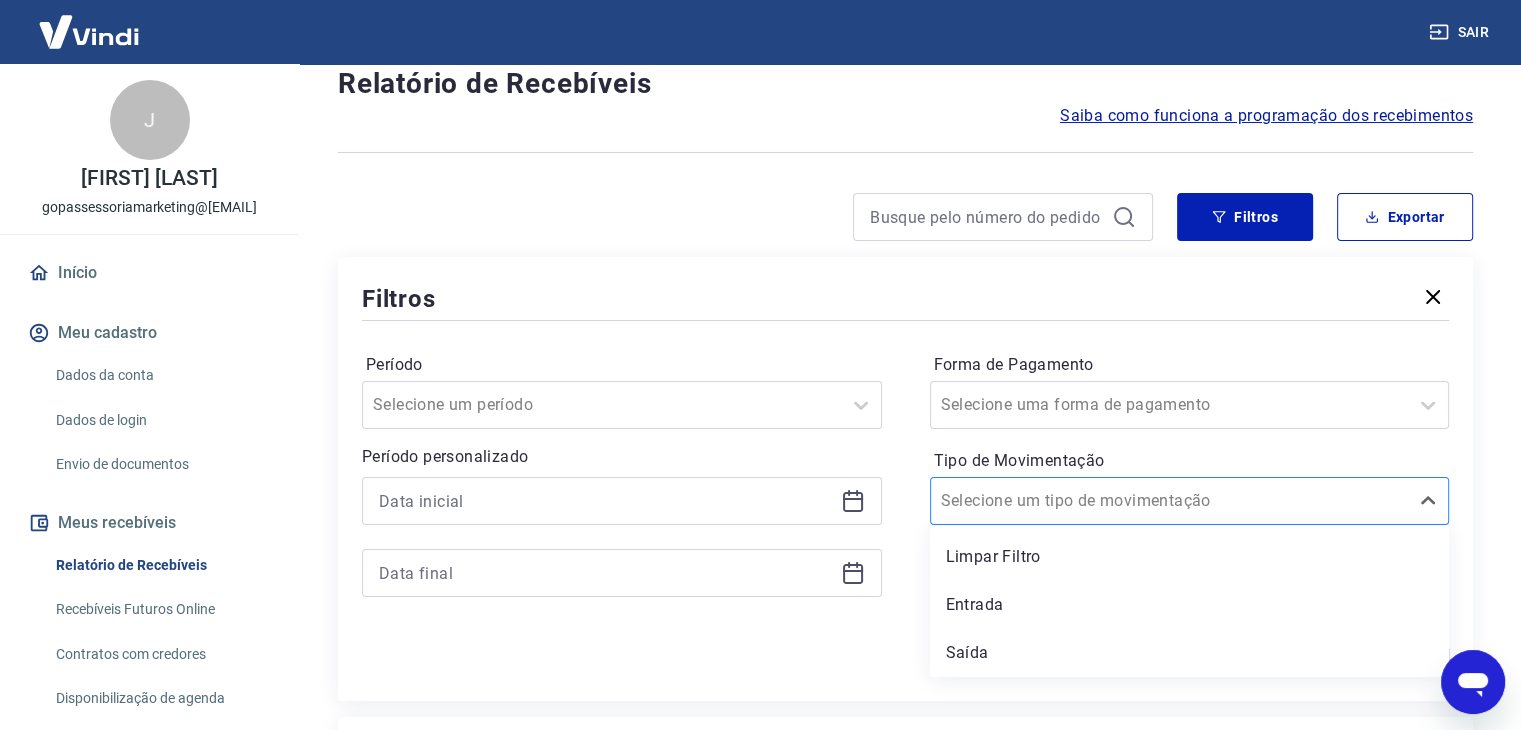 click on "Tipo de Movimentação" at bounding box center [1042, 501] 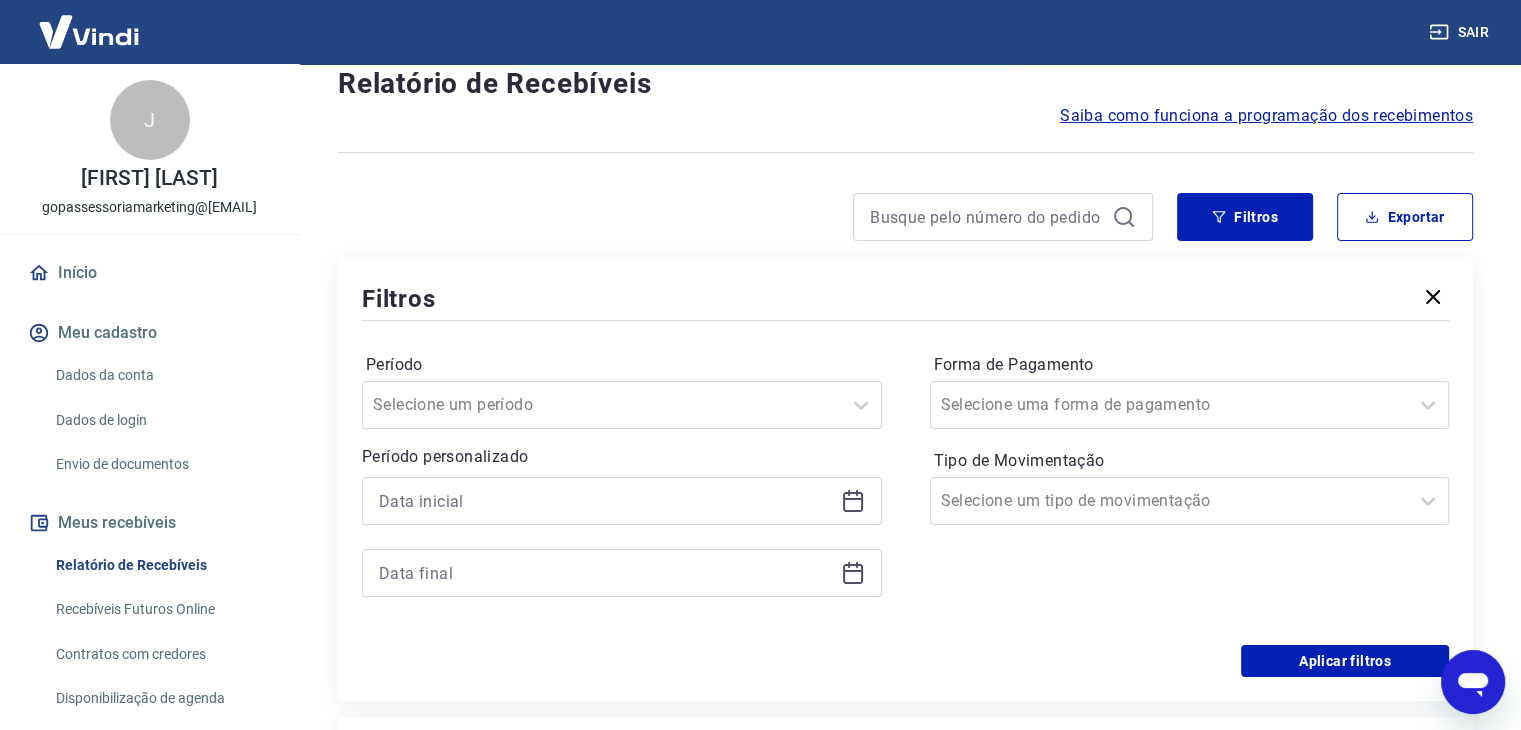 click on "Período personalizado" at bounding box center (622, 457) 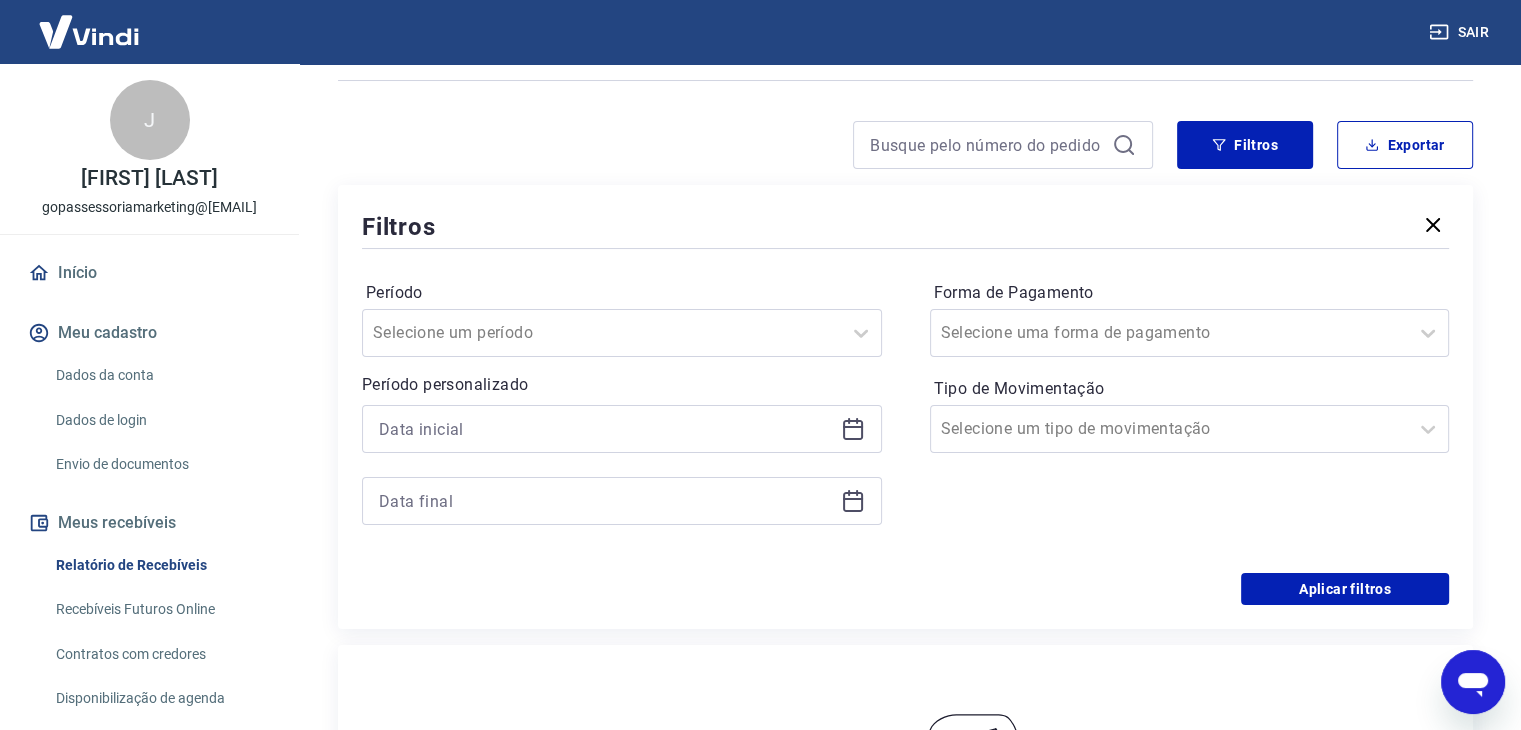 drag, startPoint x: 954, startPoint y: 445, endPoint x: 956, endPoint y: 548, distance: 103.01942 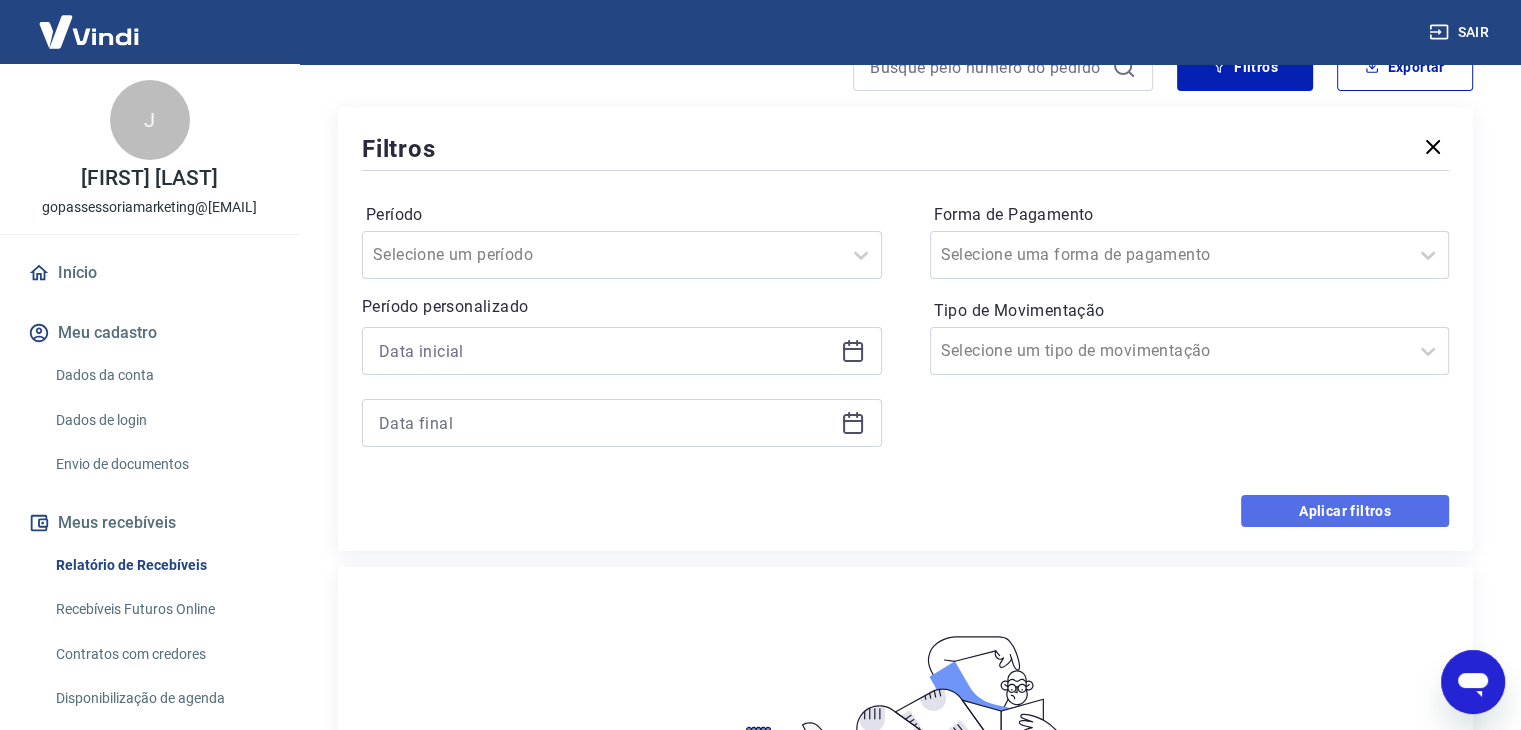 click on "Aplicar filtros" at bounding box center [1345, 511] 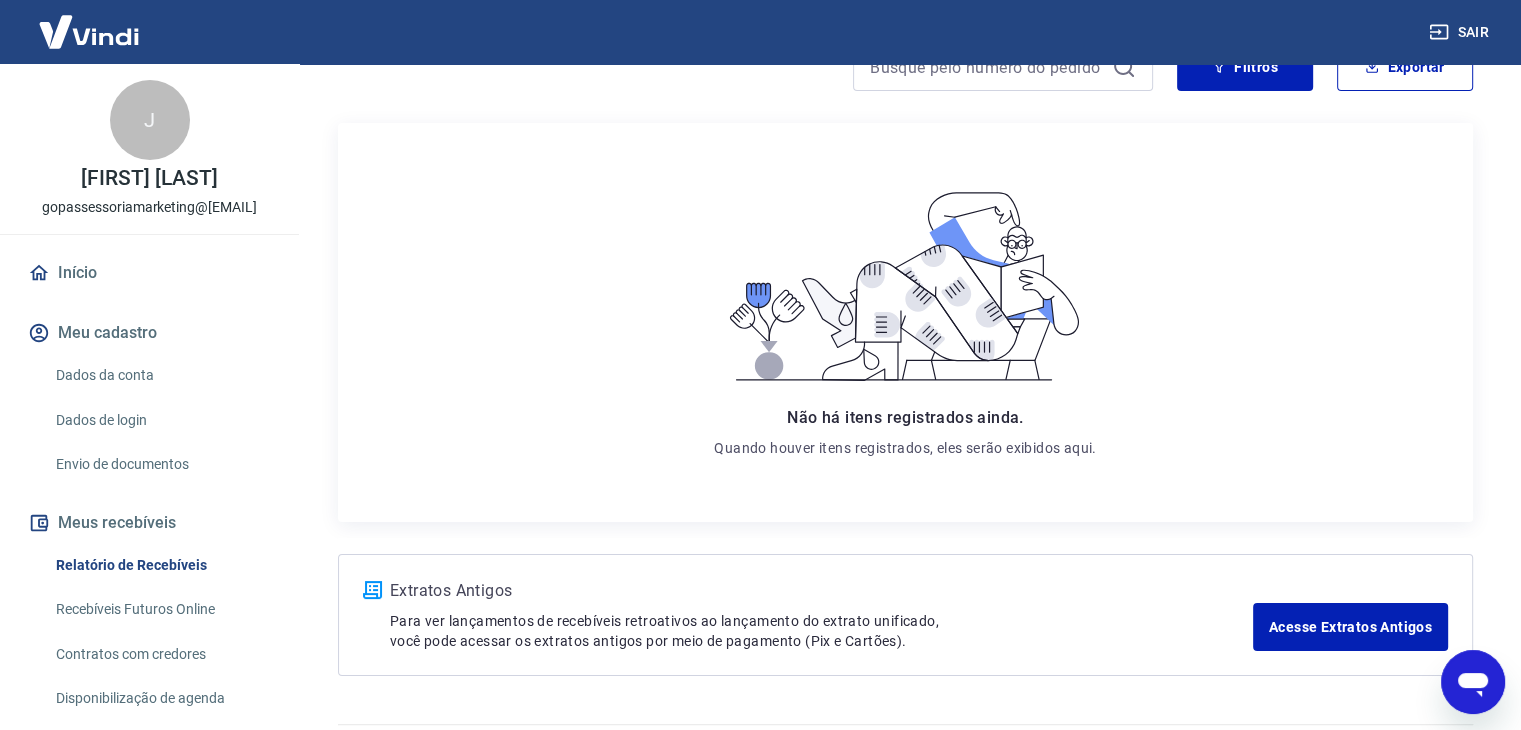 scroll, scrollTop: 263, scrollLeft: 0, axis: vertical 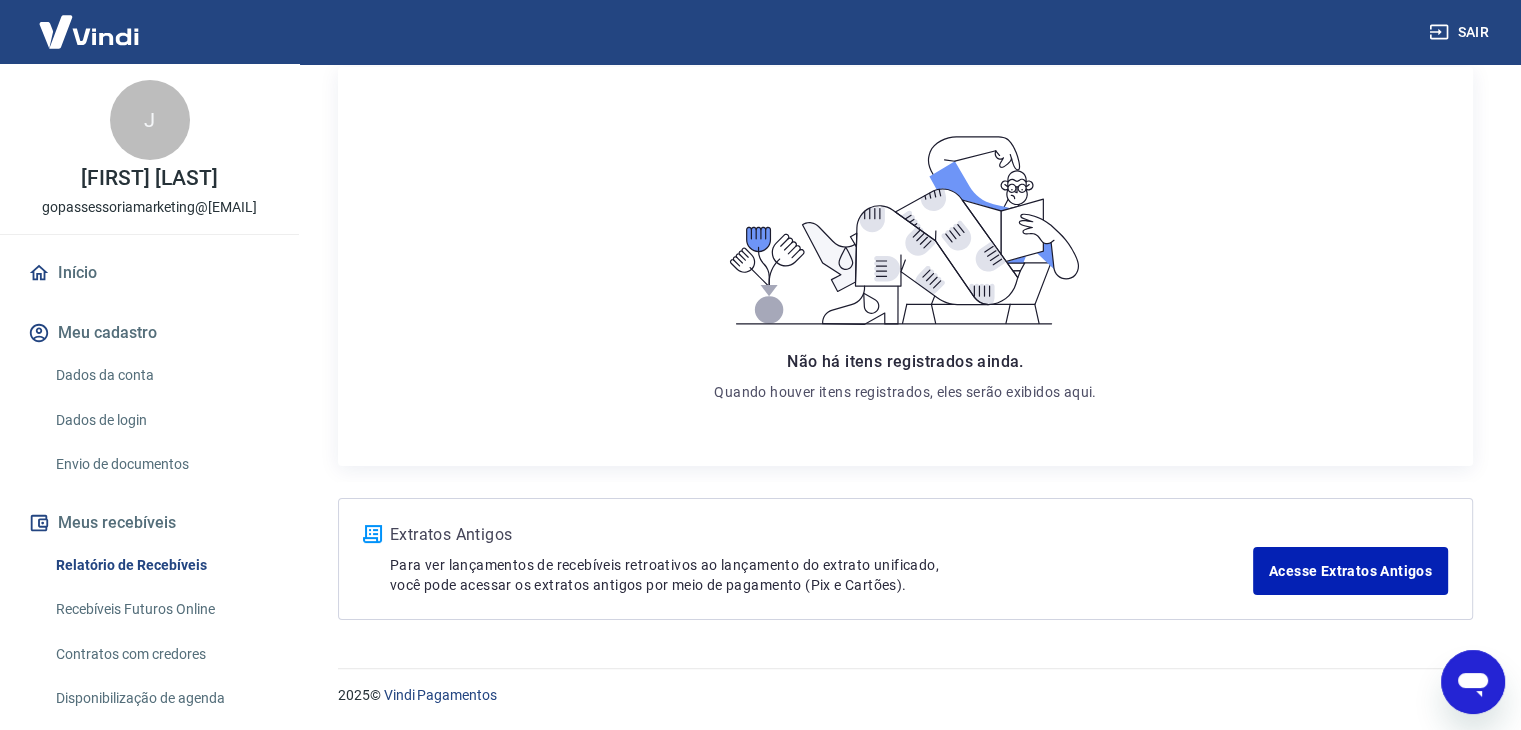 drag, startPoint x: 782, startPoint y: 393, endPoint x: 770, endPoint y: 498, distance: 105.68349 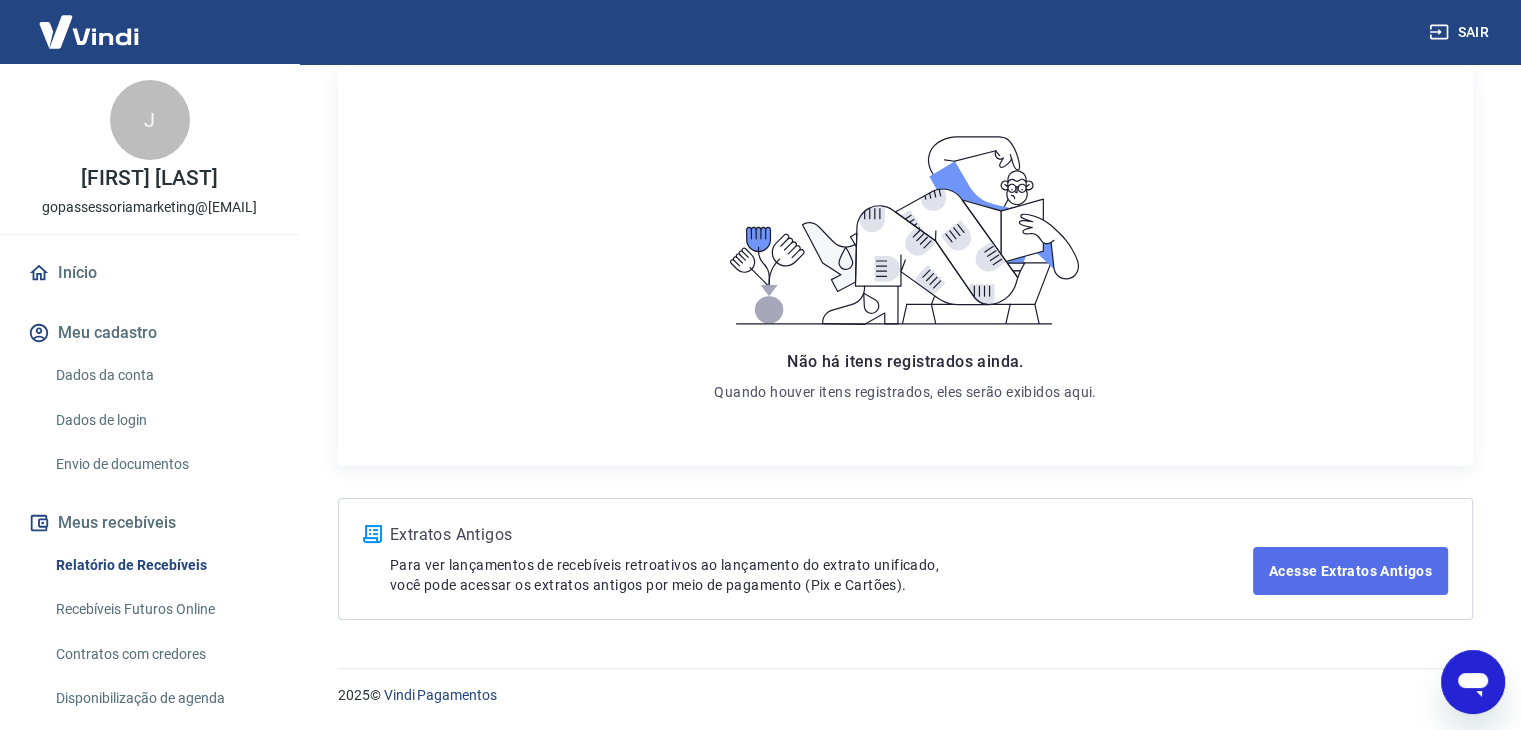 click on "Acesse Extratos Antigos" at bounding box center [1350, 571] 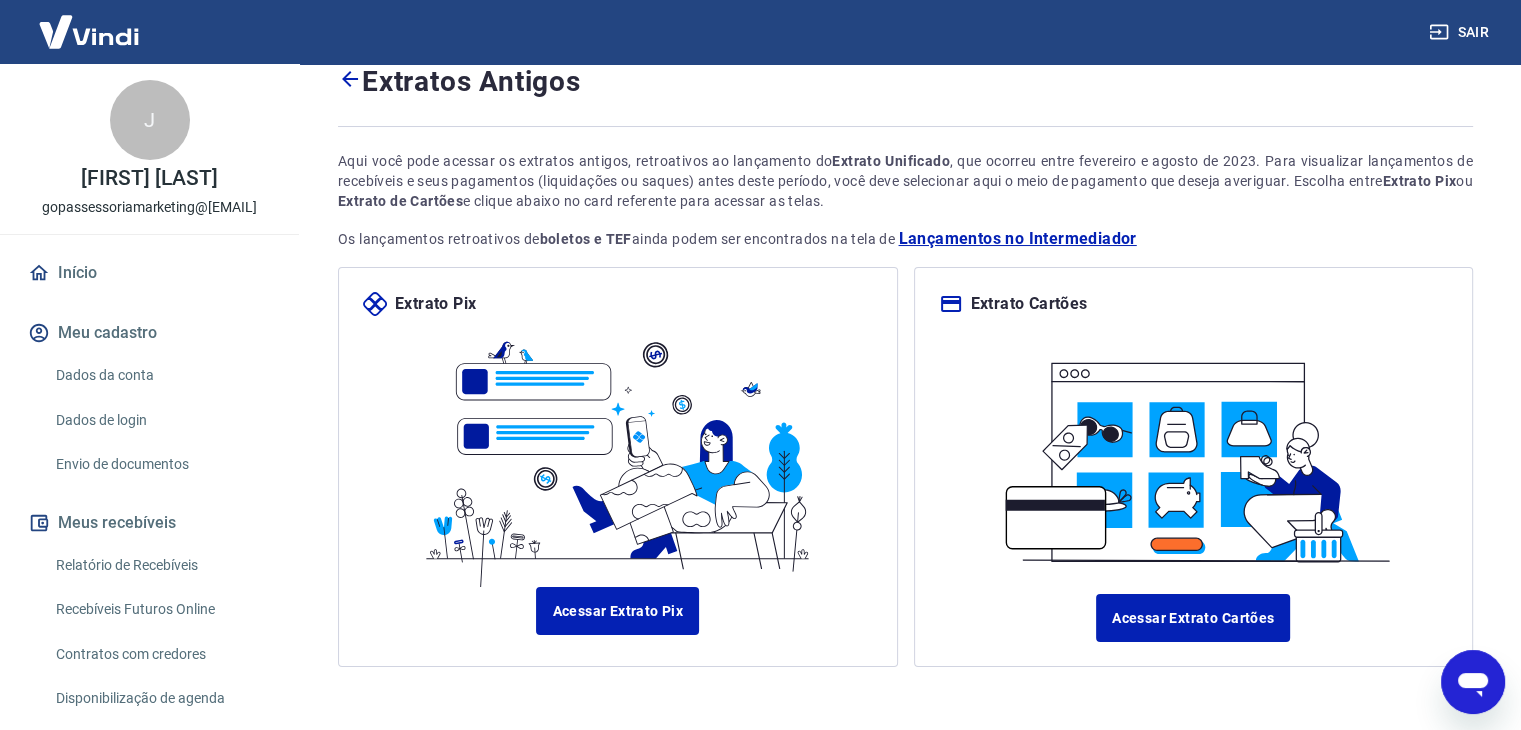 scroll, scrollTop: 138, scrollLeft: 0, axis: vertical 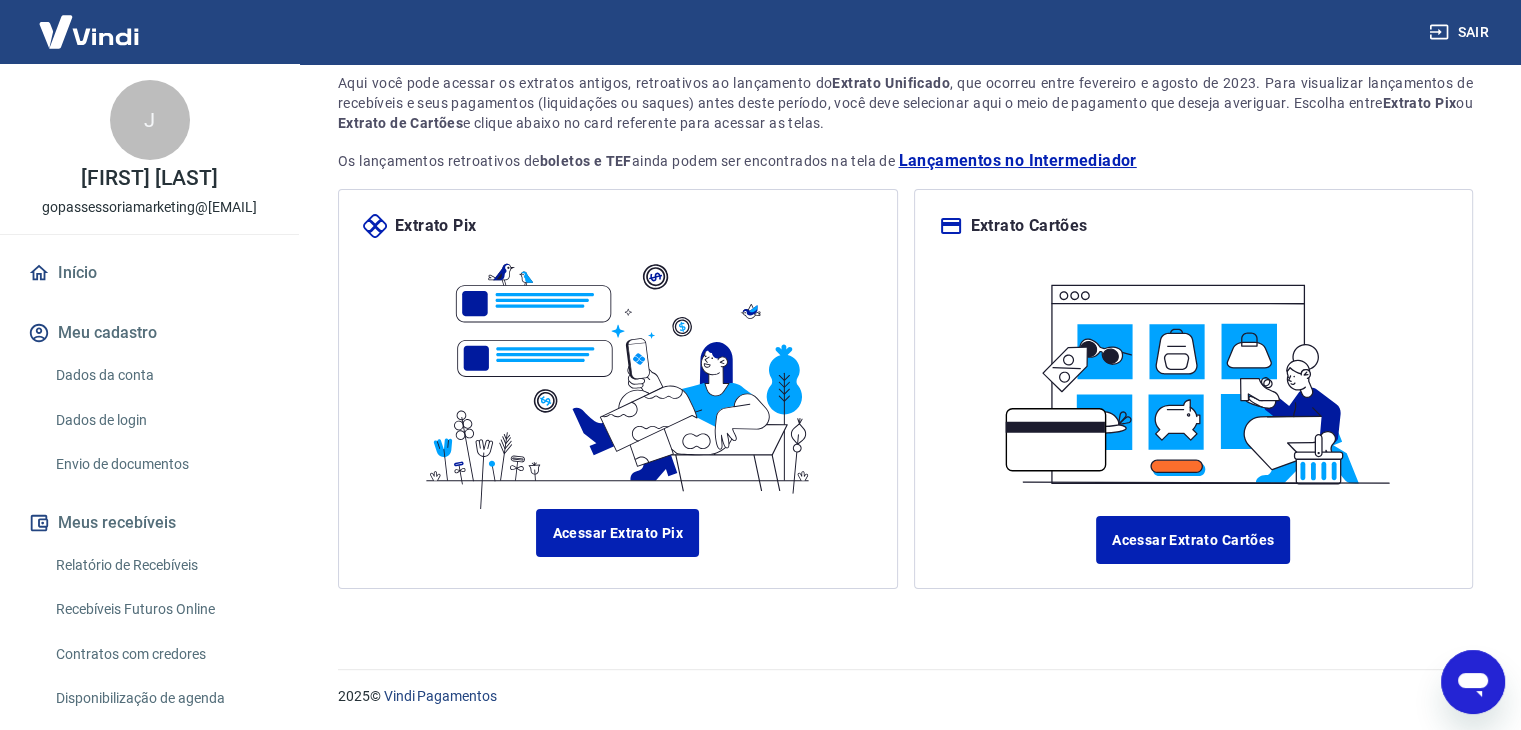 drag, startPoint x: 891, startPoint y: 365, endPoint x: 967, endPoint y: 381, distance: 77.665955 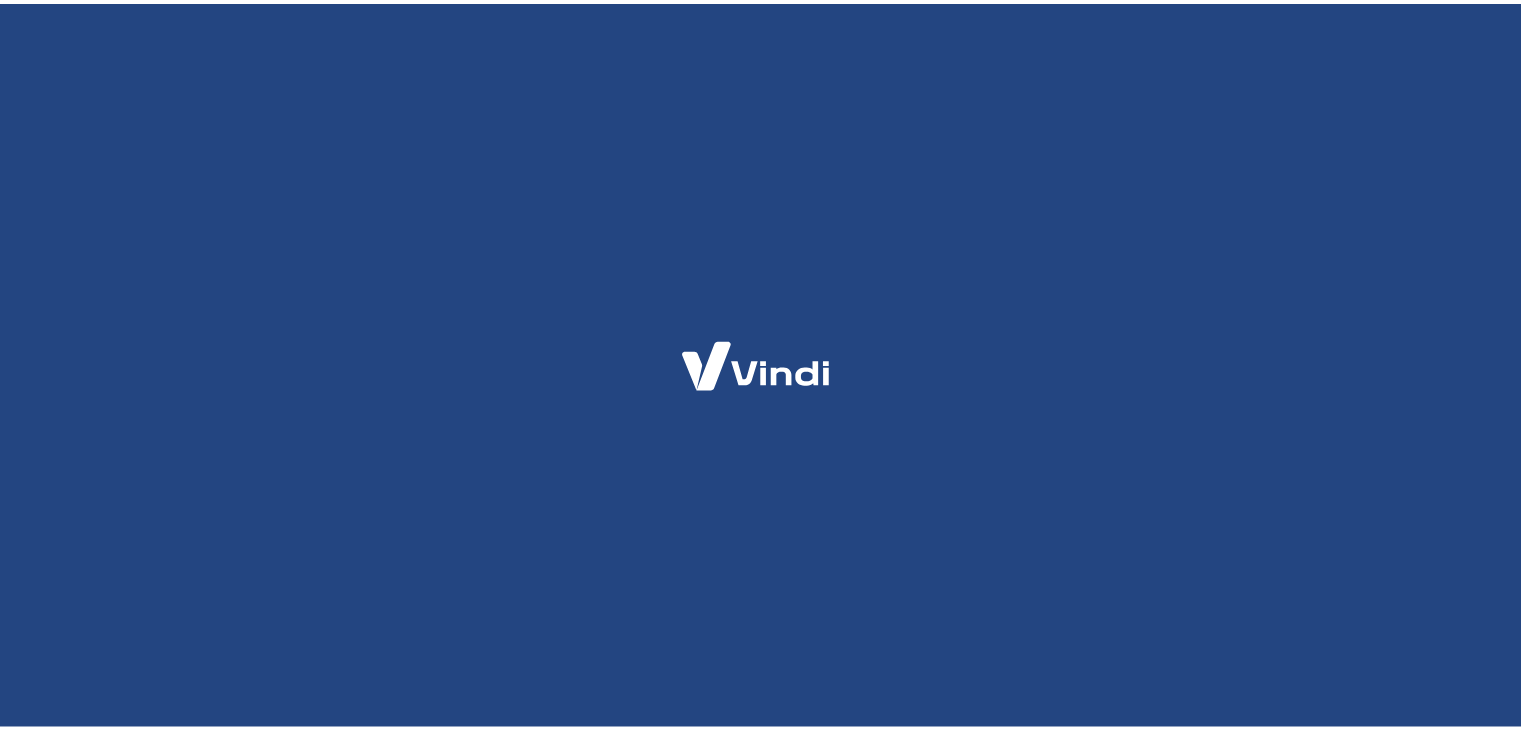 scroll, scrollTop: 0, scrollLeft: 0, axis: both 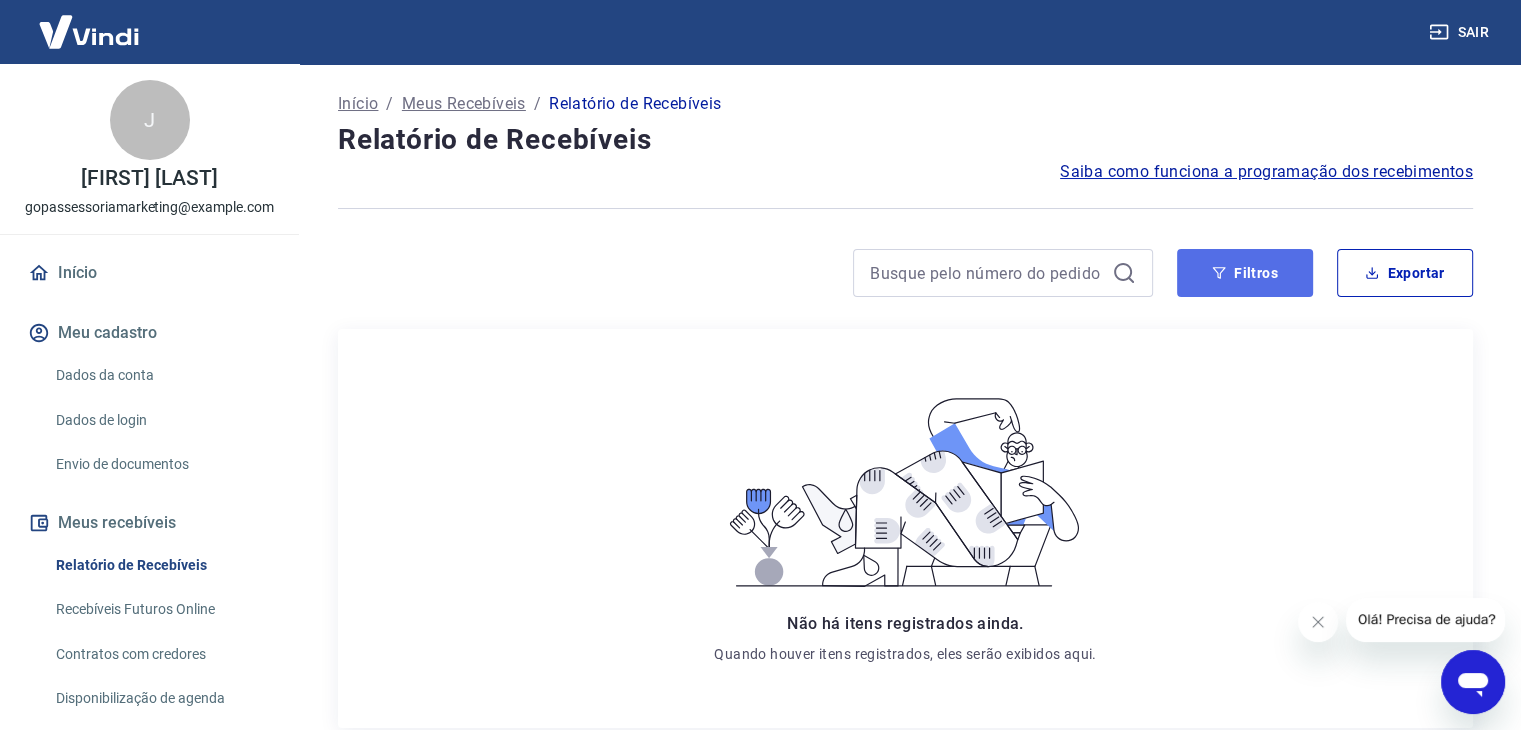 click on "Filtros" at bounding box center [1245, 273] 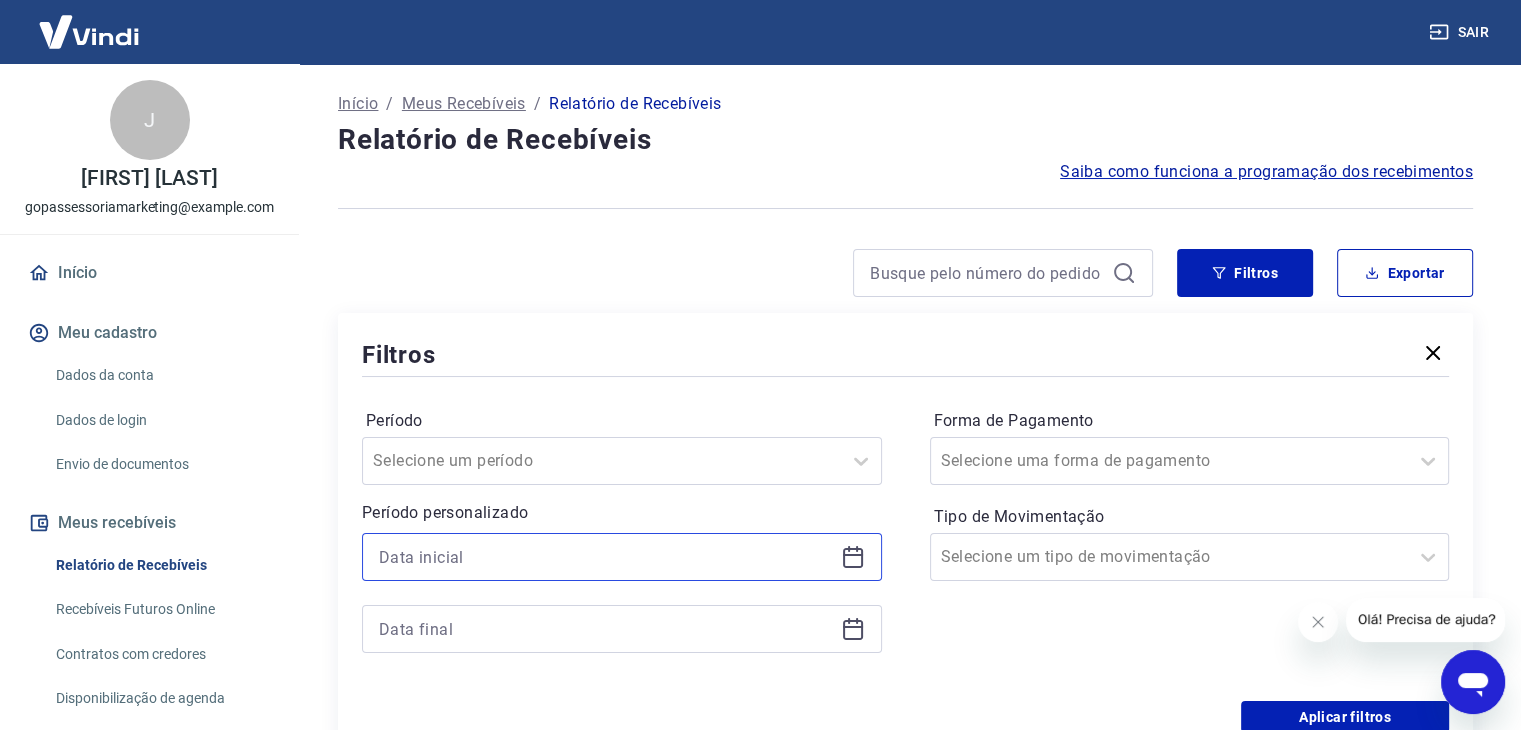 click at bounding box center (606, 557) 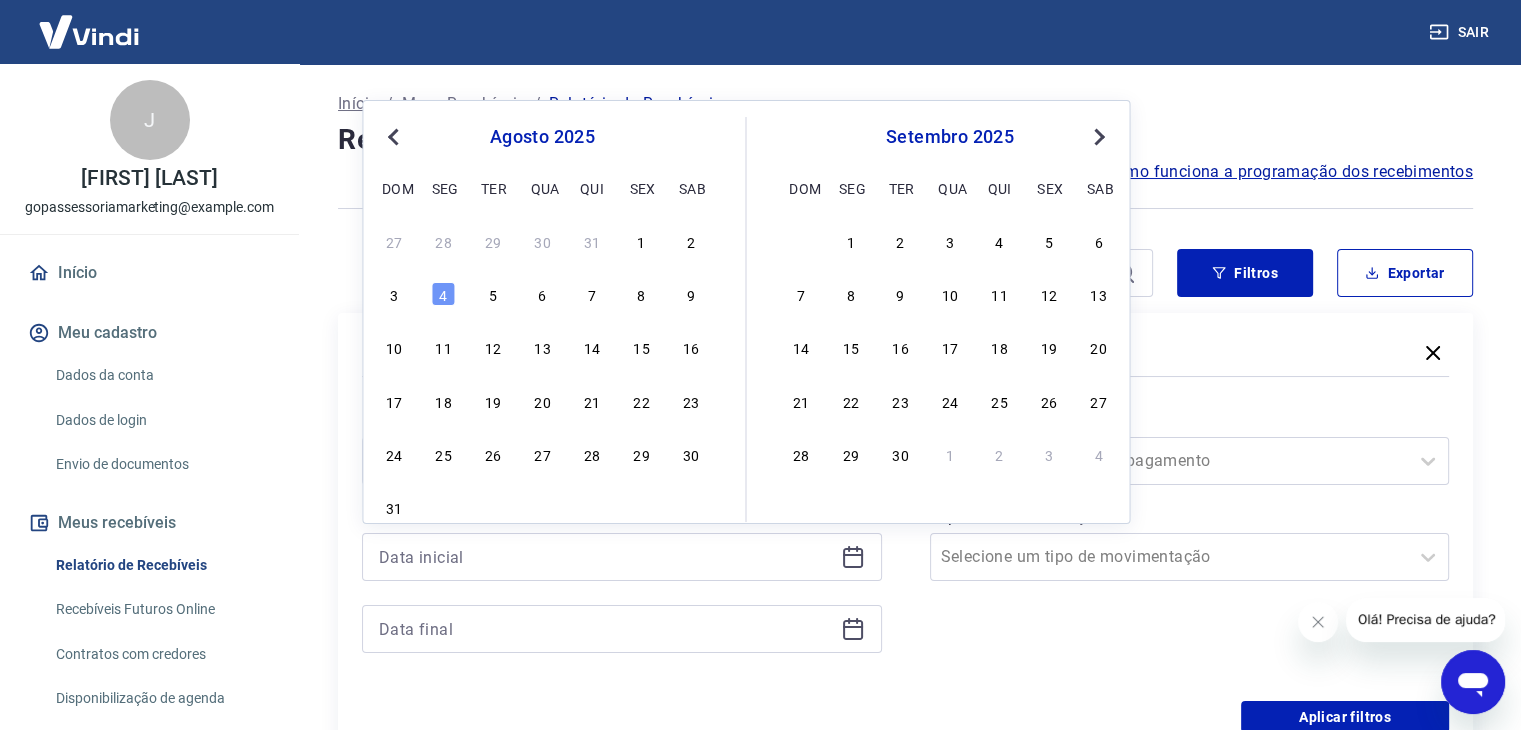click on "Previous Month" at bounding box center [395, 136] 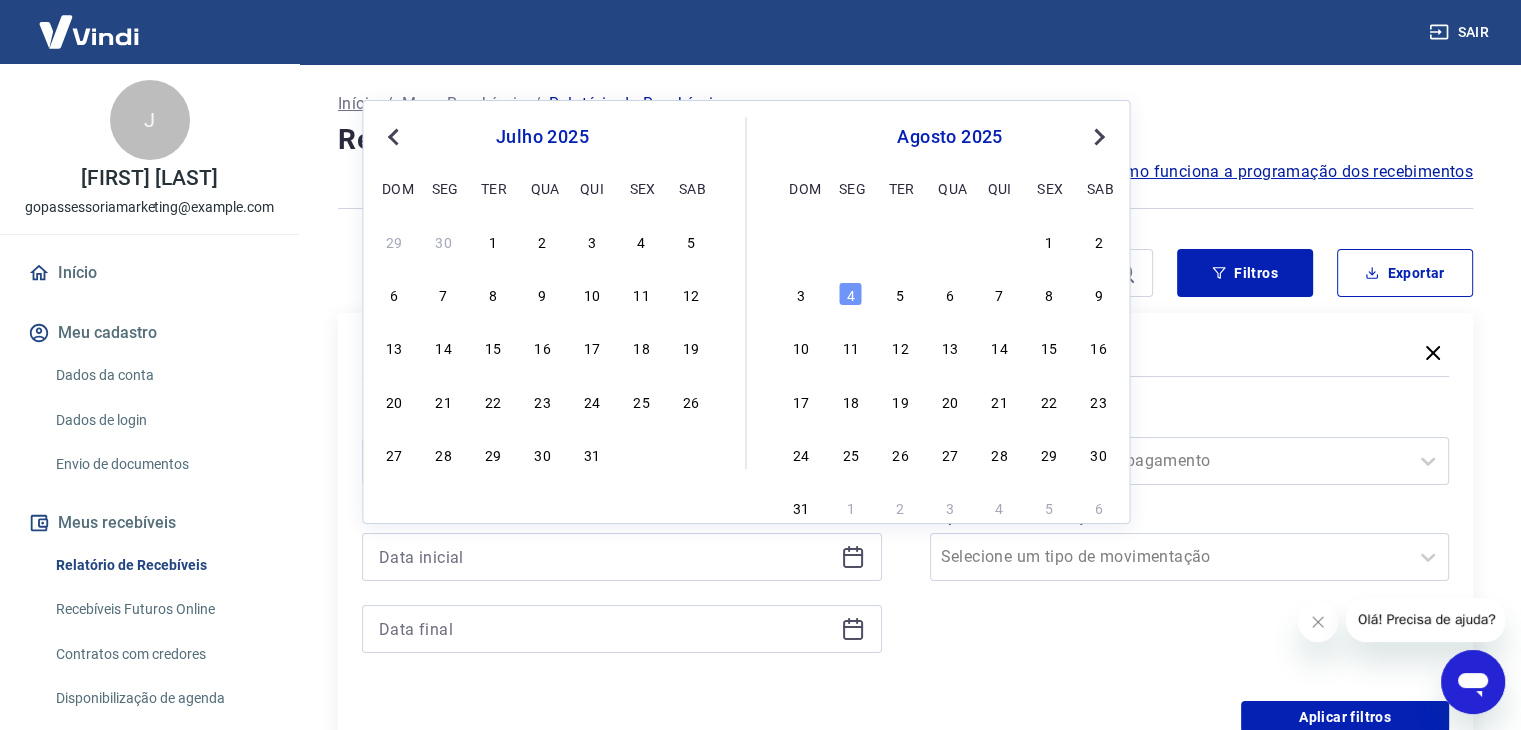 click on "29 30 1 2 3 4 5" at bounding box center (542, 240) 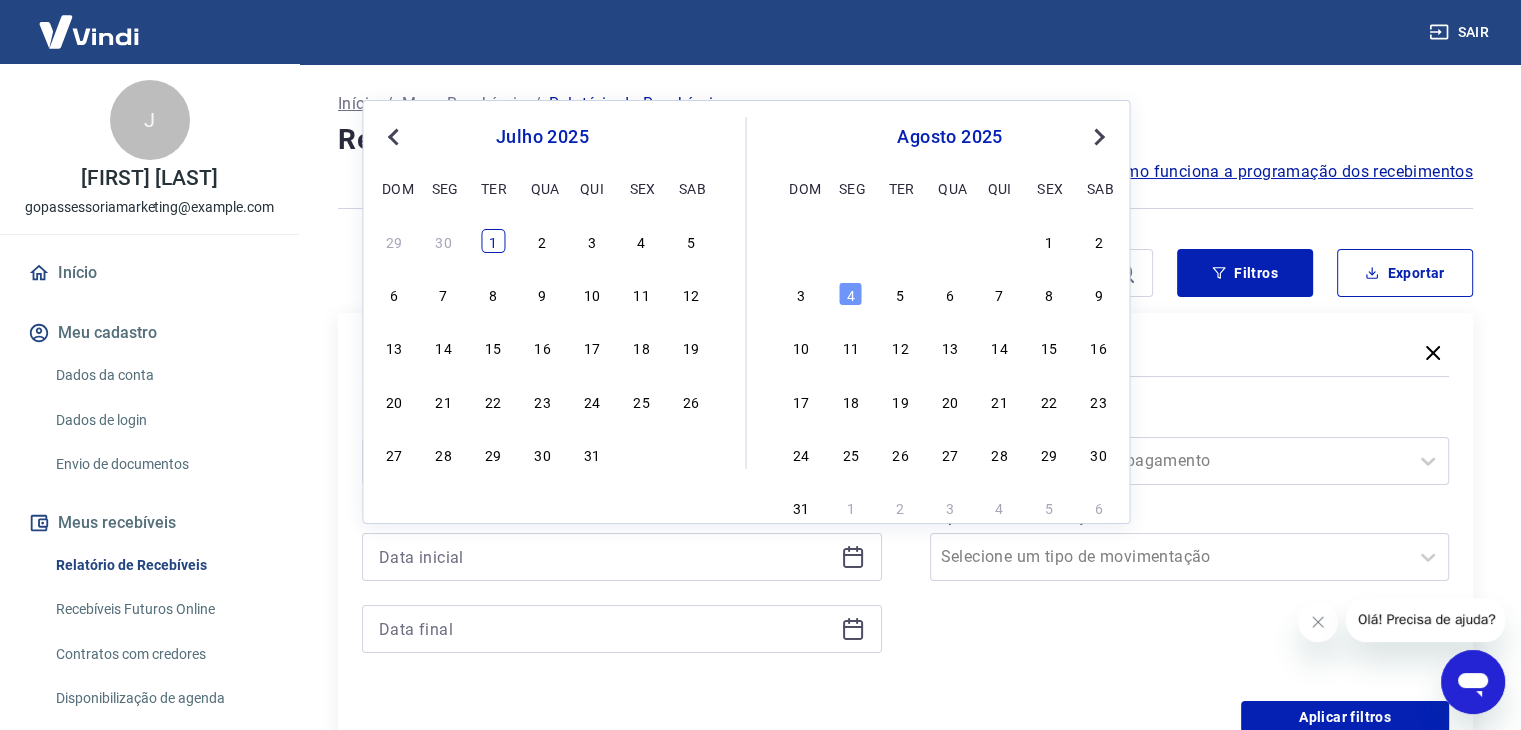click on "1" at bounding box center [493, 241] 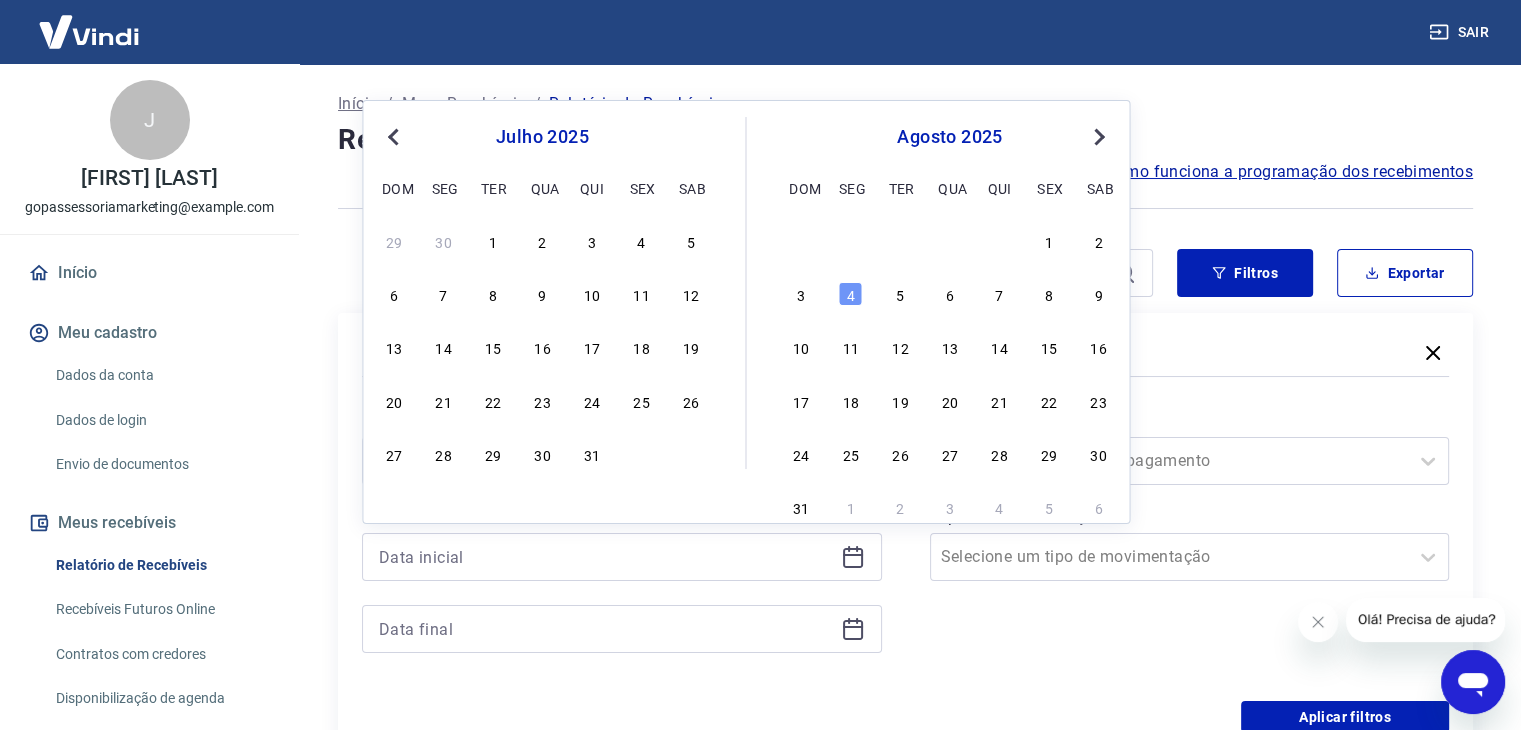 type on "01/07/2025" 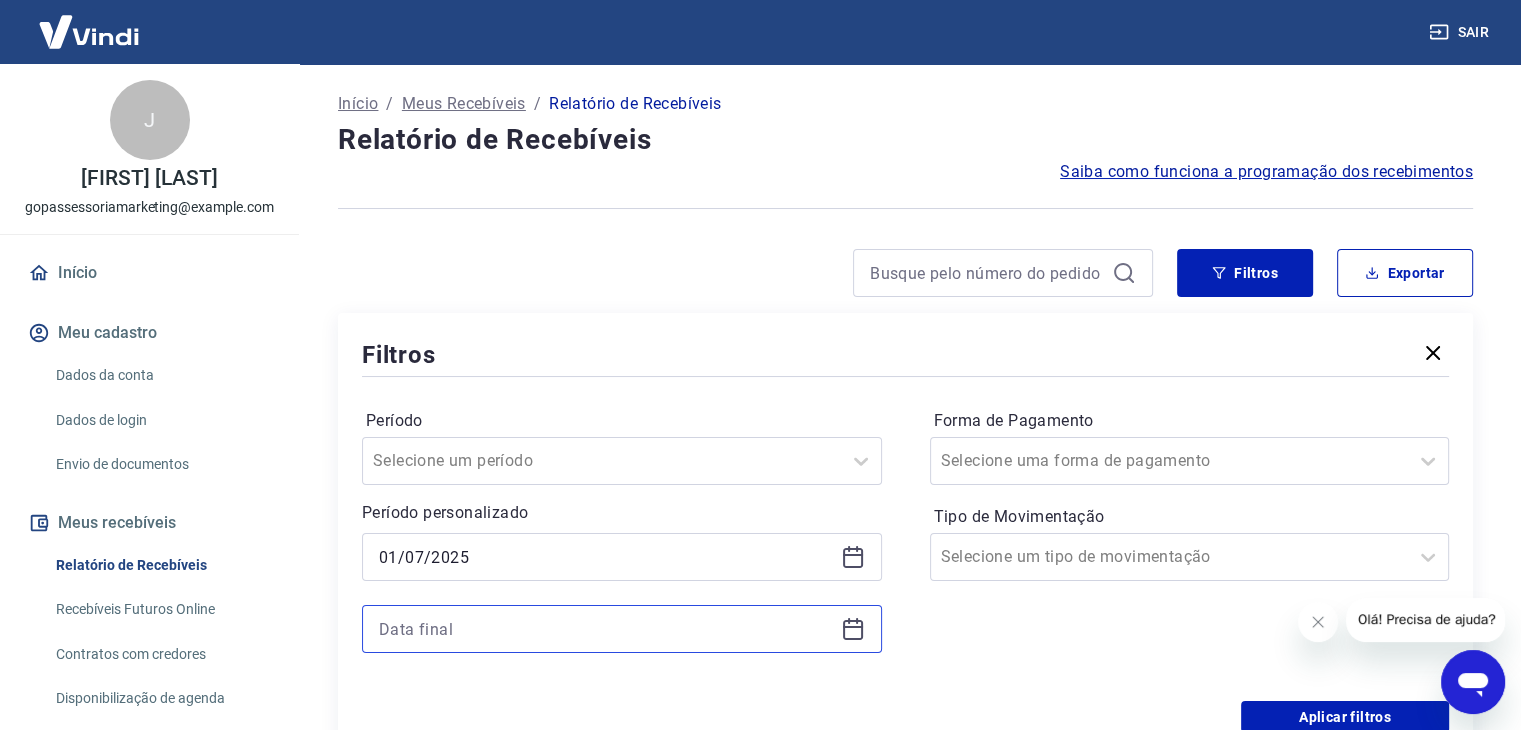 click at bounding box center [606, 629] 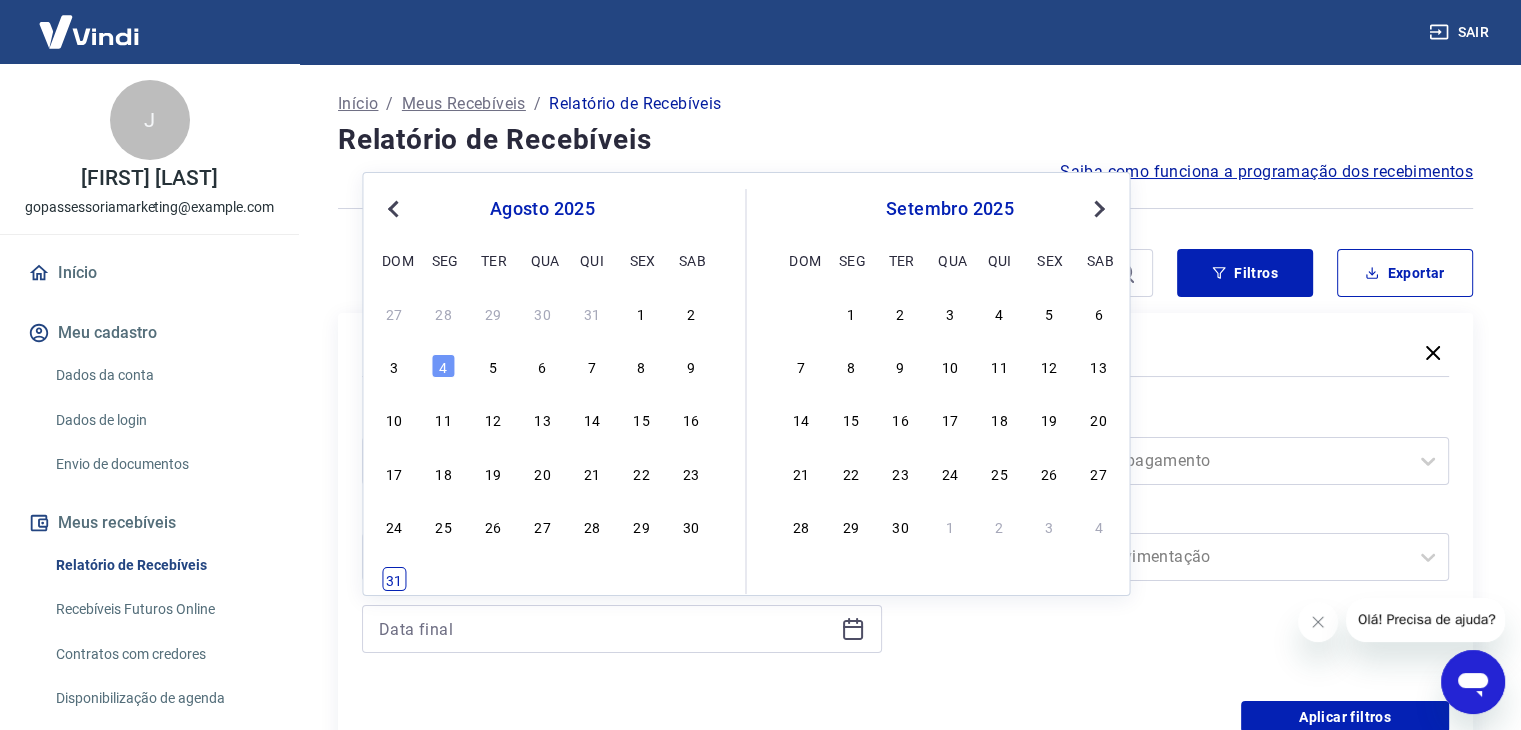 click on "31" at bounding box center (394, 579) 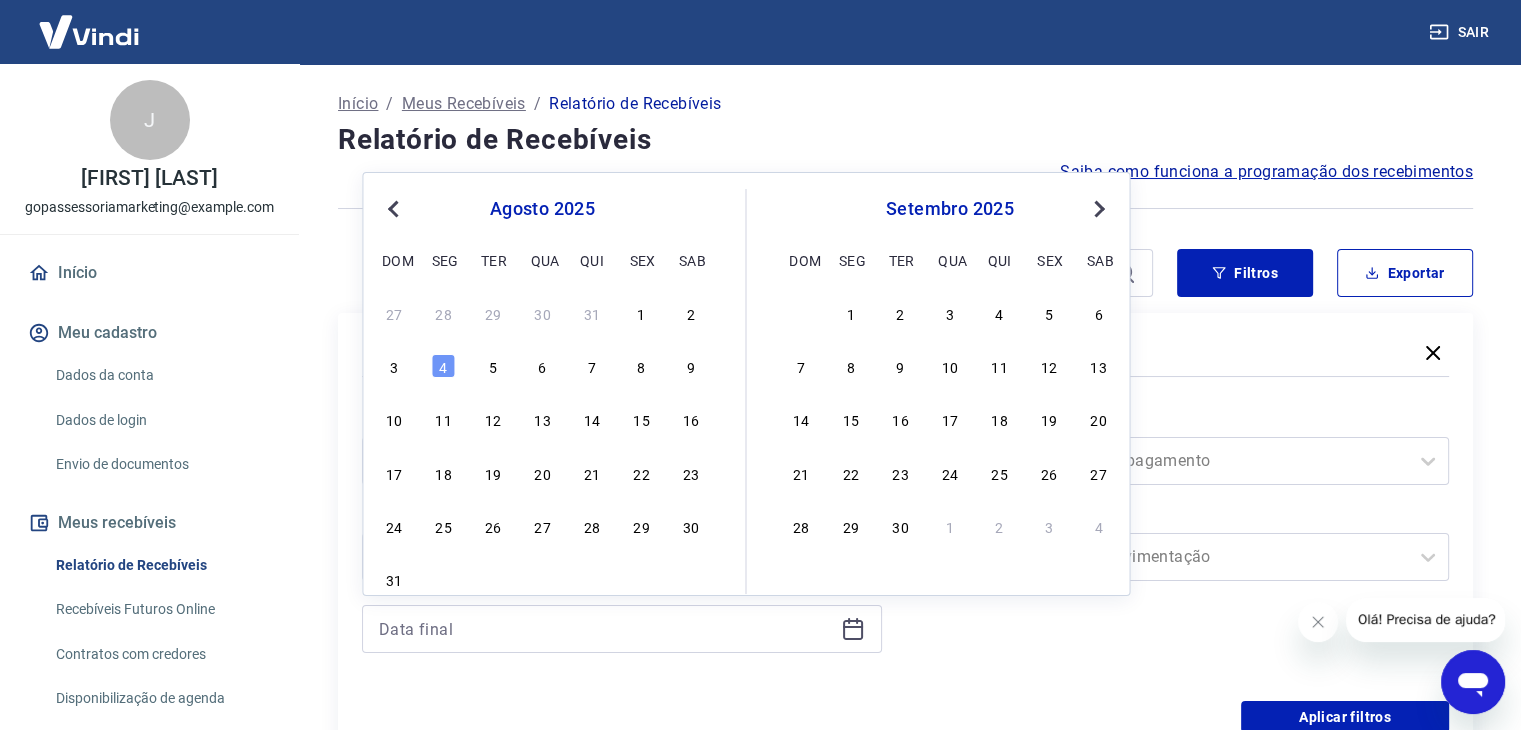 type on "31/08/2025" 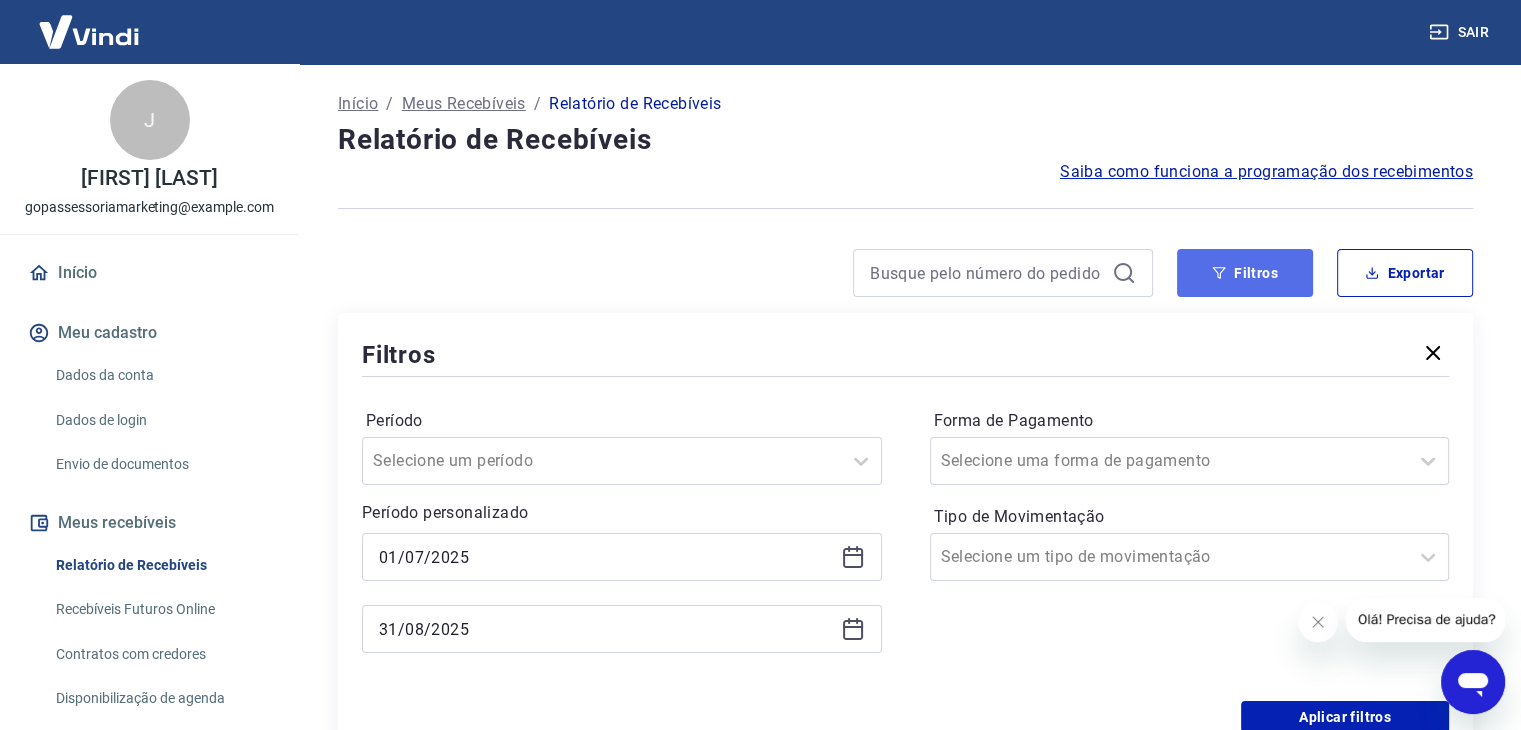click on "Filtros" at bounding box center (1245, 273) 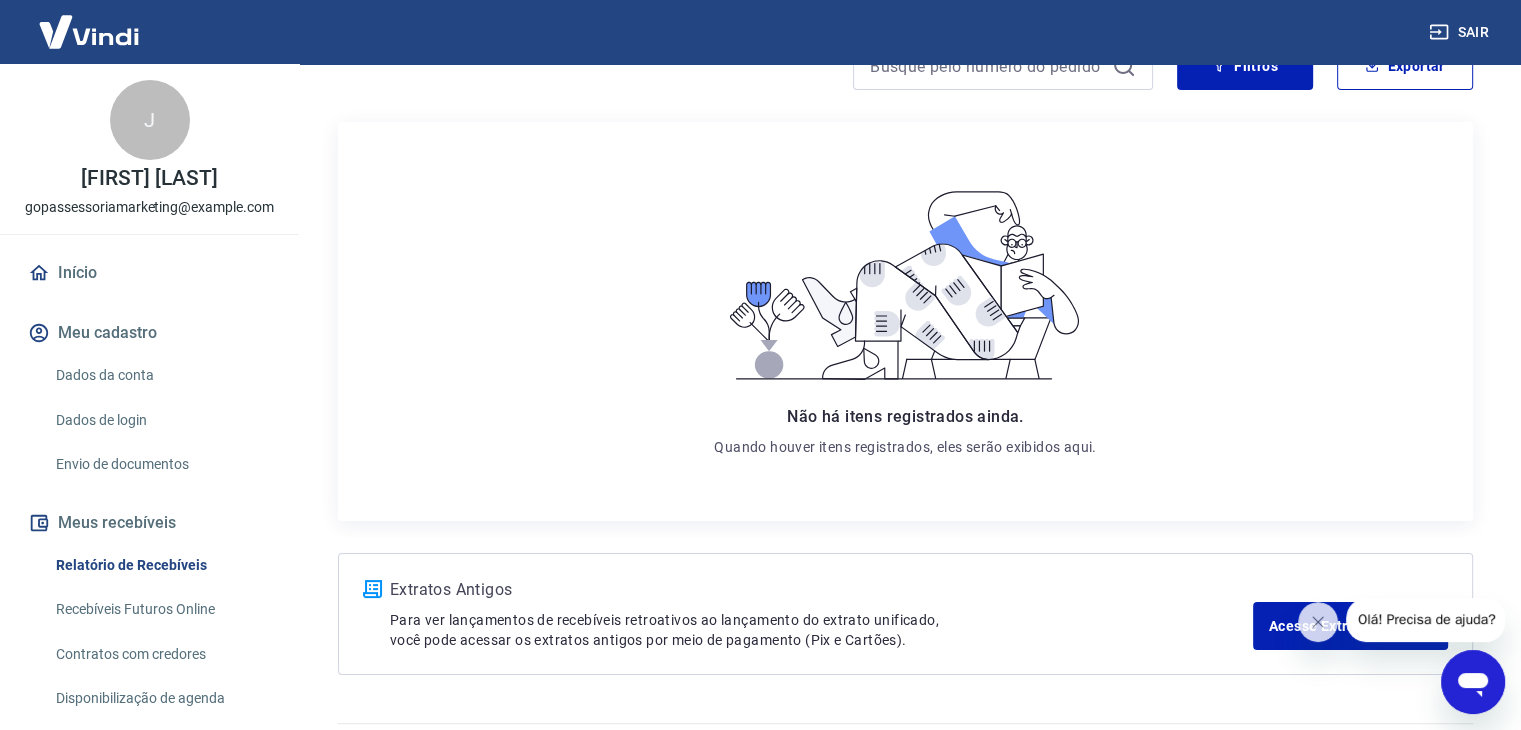 drag, startPoint x: 651, startPoint y: 303, endPoint x: 679, endPoint y: 471, distance: 170.31735 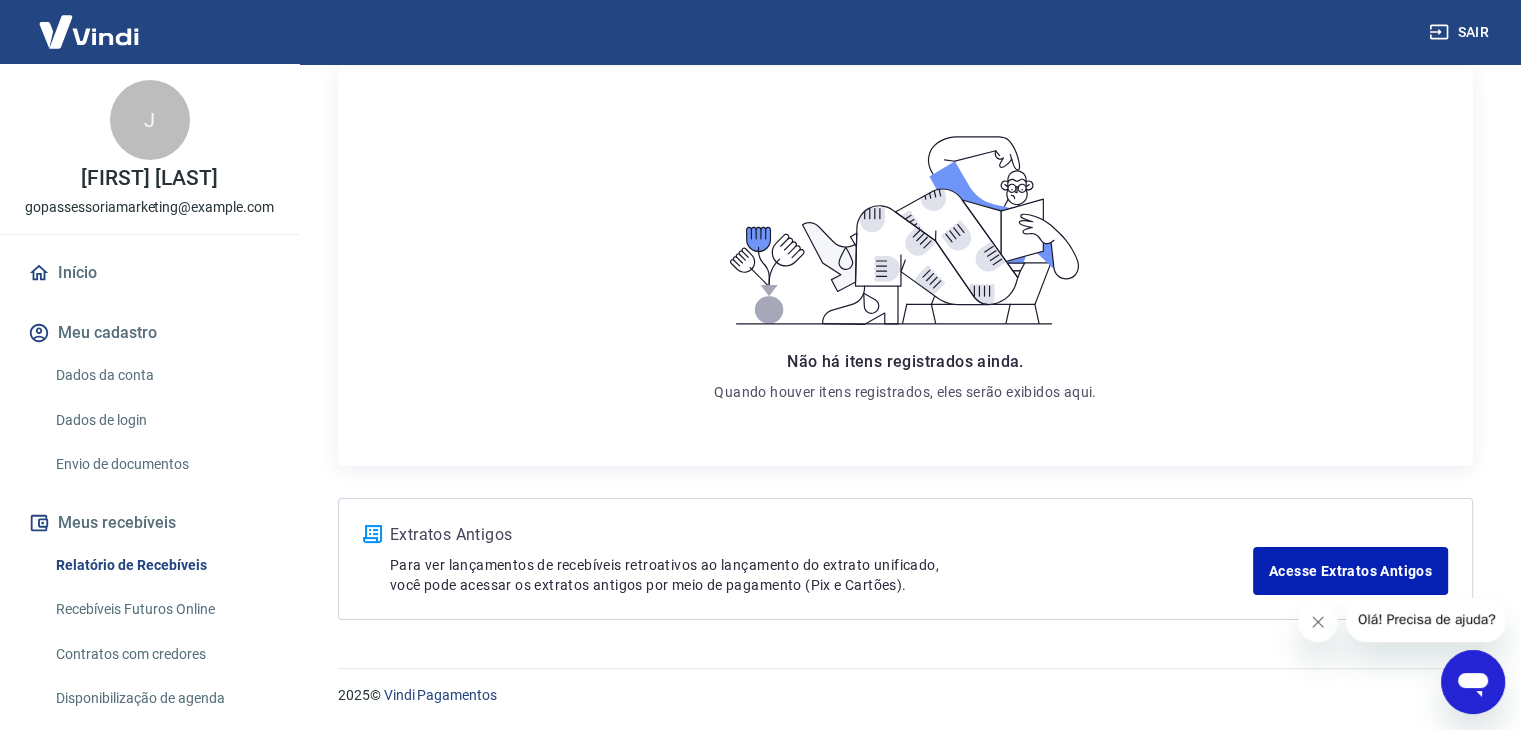 click at bounding box center (1318, 622) 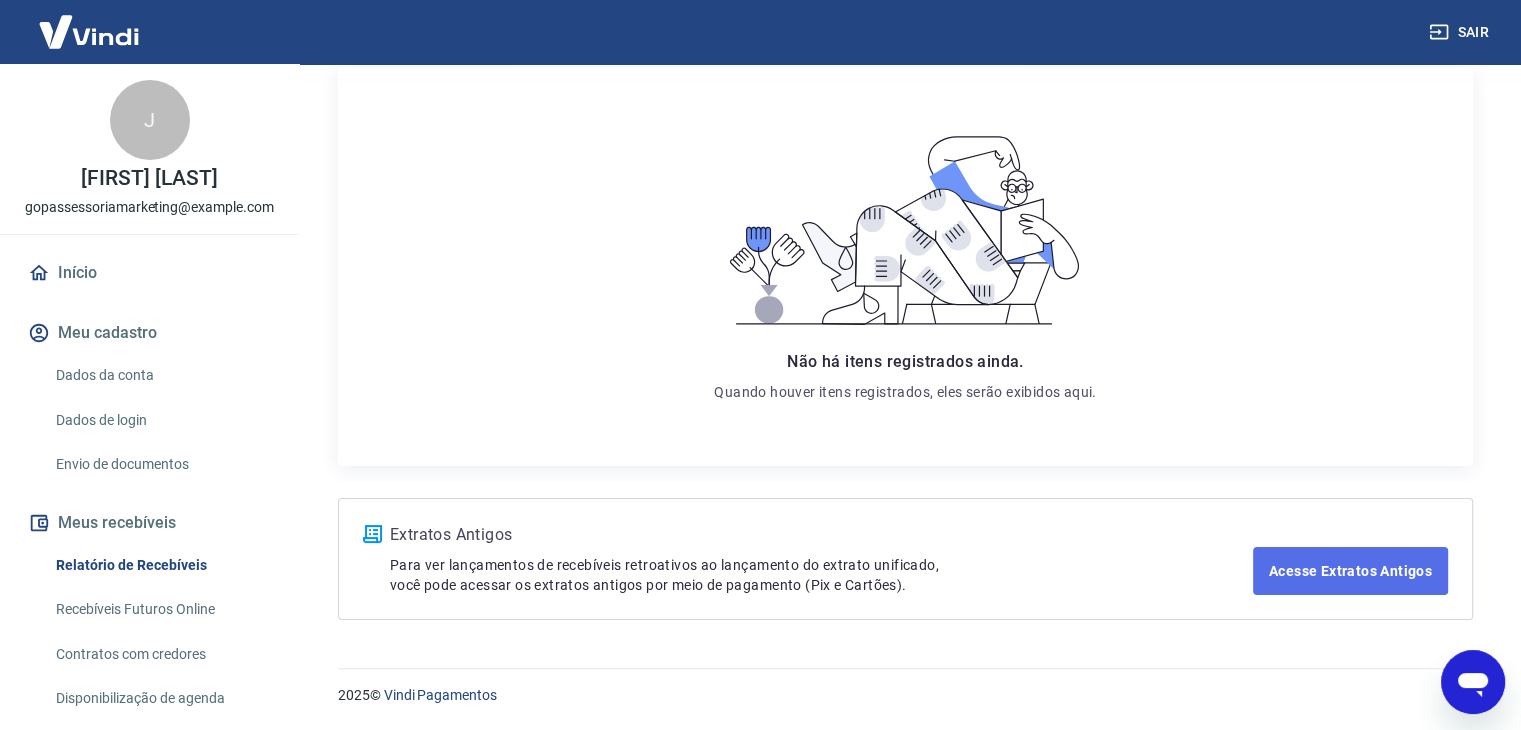 click on "Acesse Extratos Antigos" at bounding box center (1350, 571) 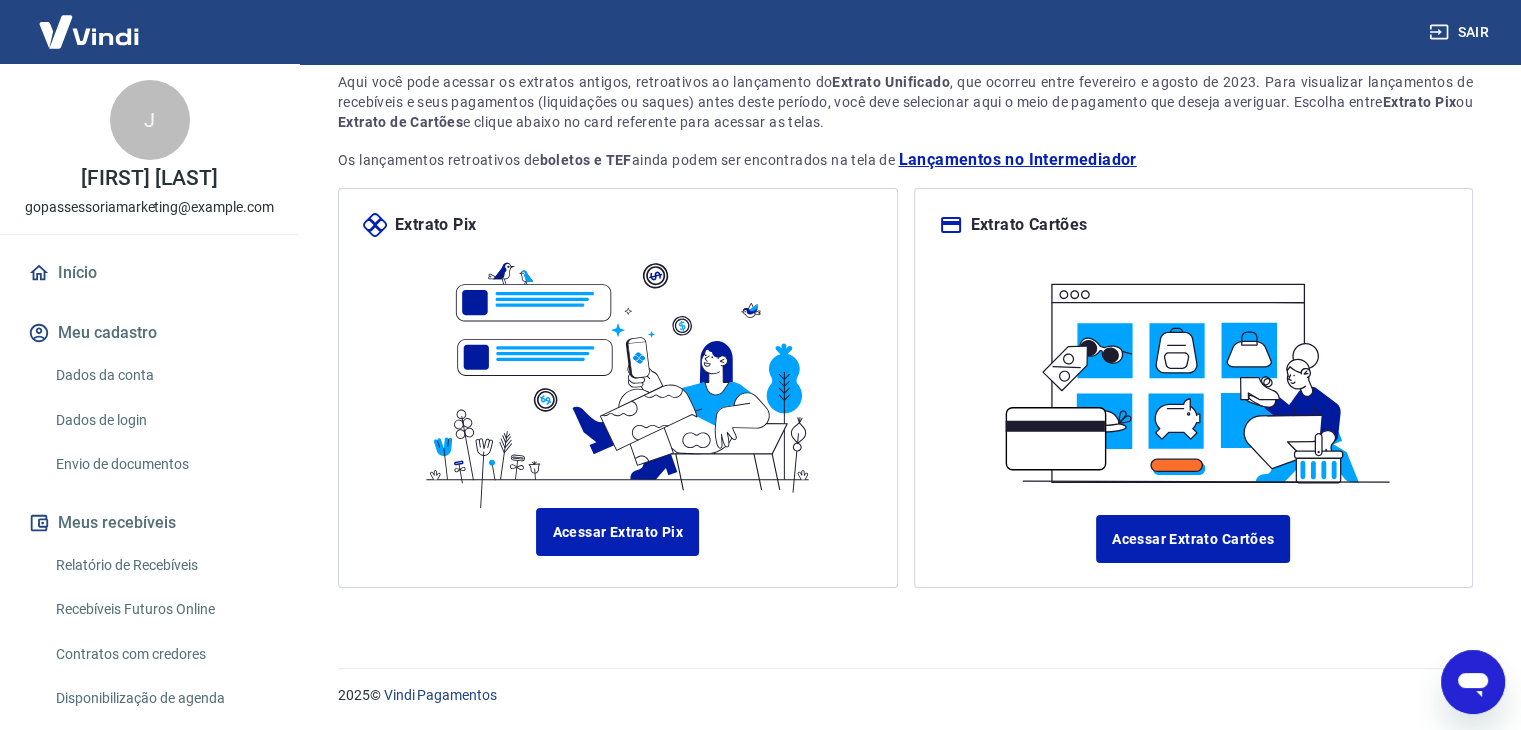 scroll, scrollTop: 0, scrollLeft: 0, axis: both 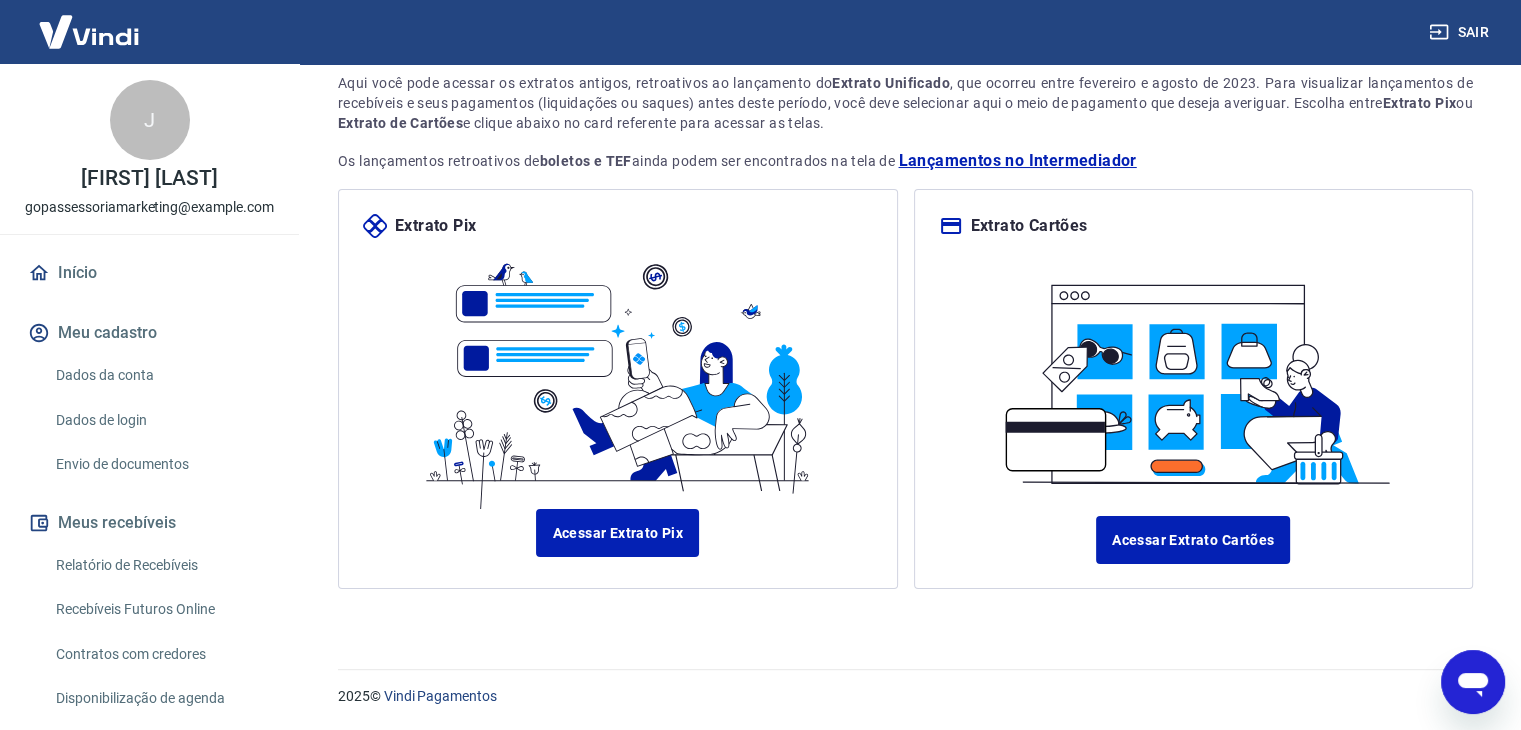 drag, startPoint x: 907, startPoint y: 317, endPoint x: 873, endPoint y: 599, distance: 284.04224 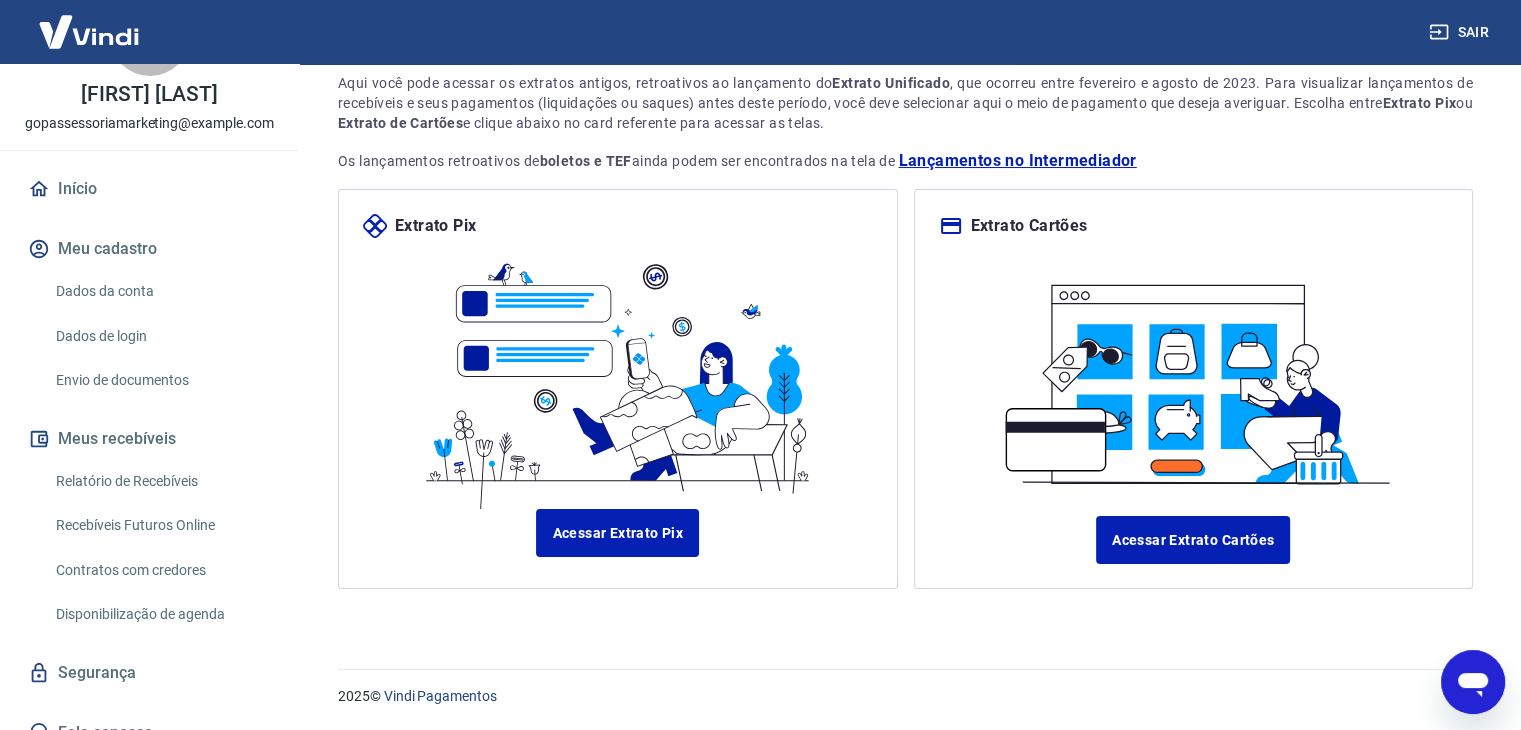 scroll, scrollTop: 108, scrollLeft: 0, axis: vertical 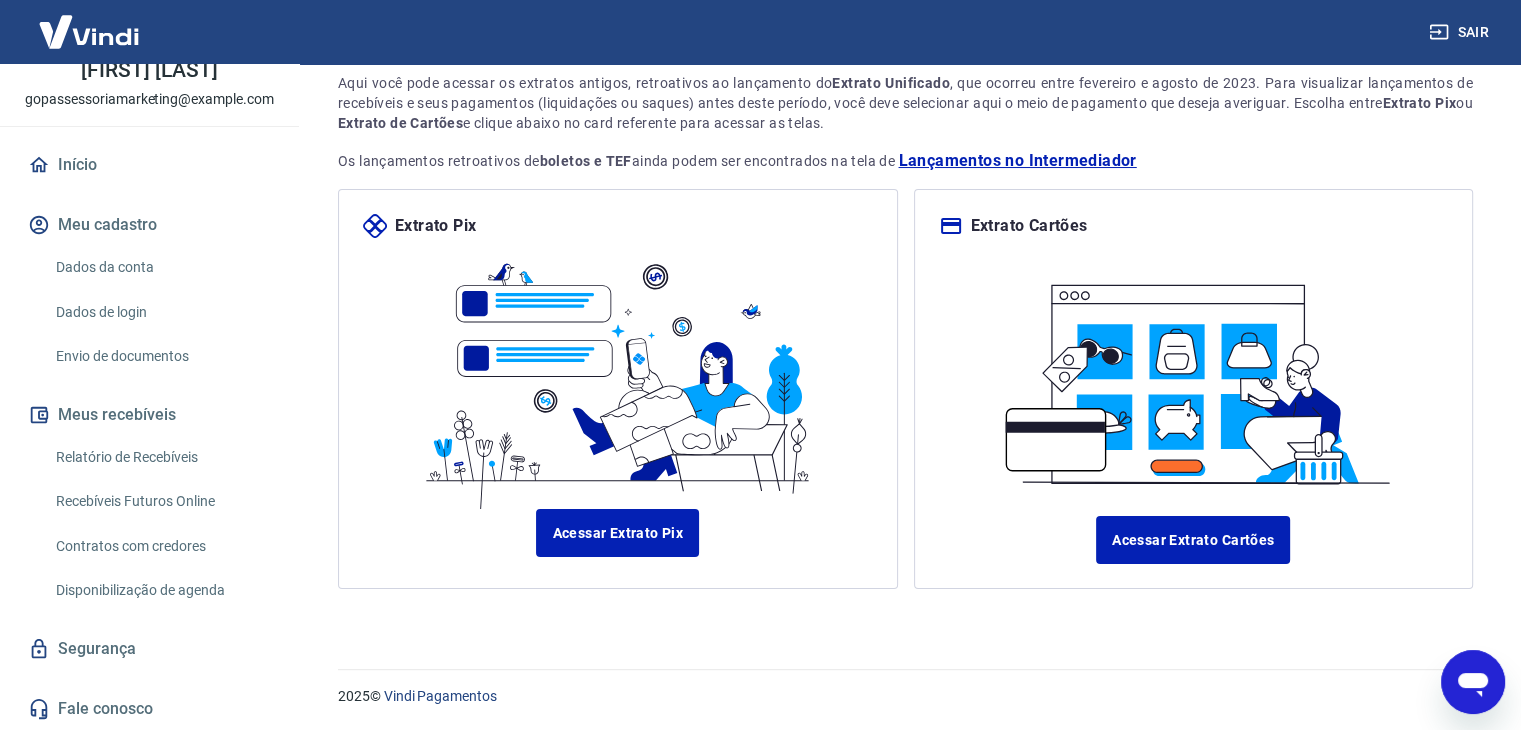 click on "Segurança" at bounding box center (149, 649) 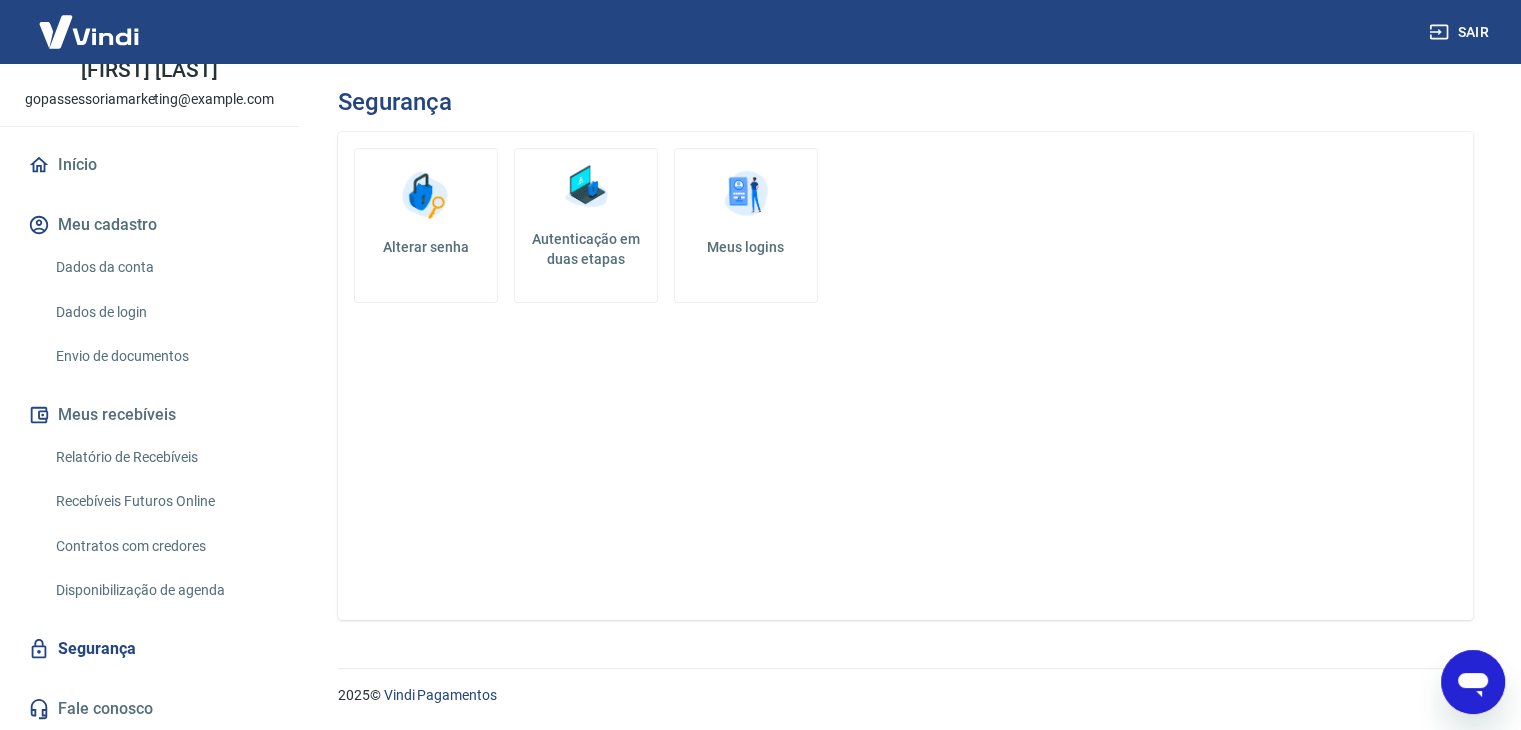 scroll, scrollTop: 0, scrollLeft: 0, axis: both 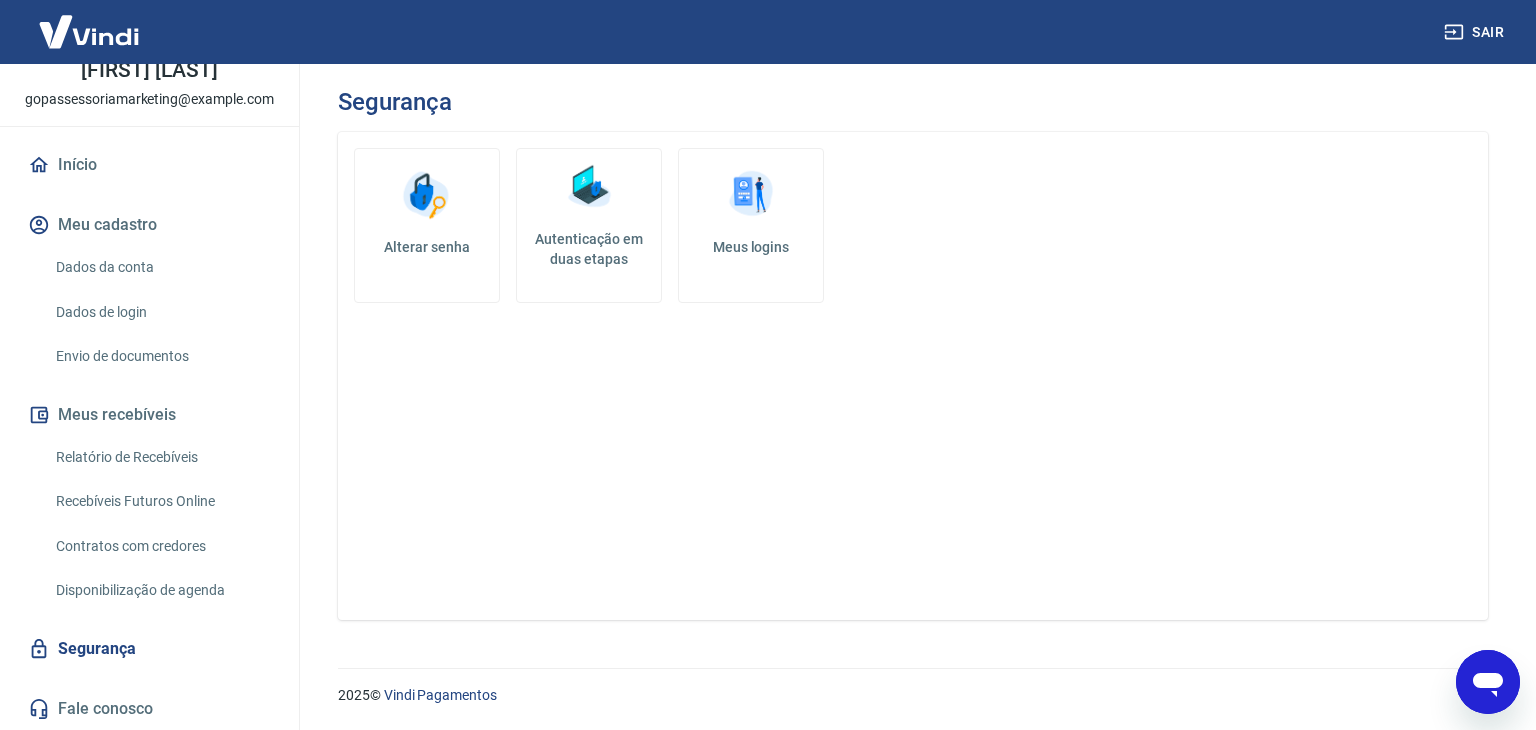 click on "Início" at bounding box center [149, 165] 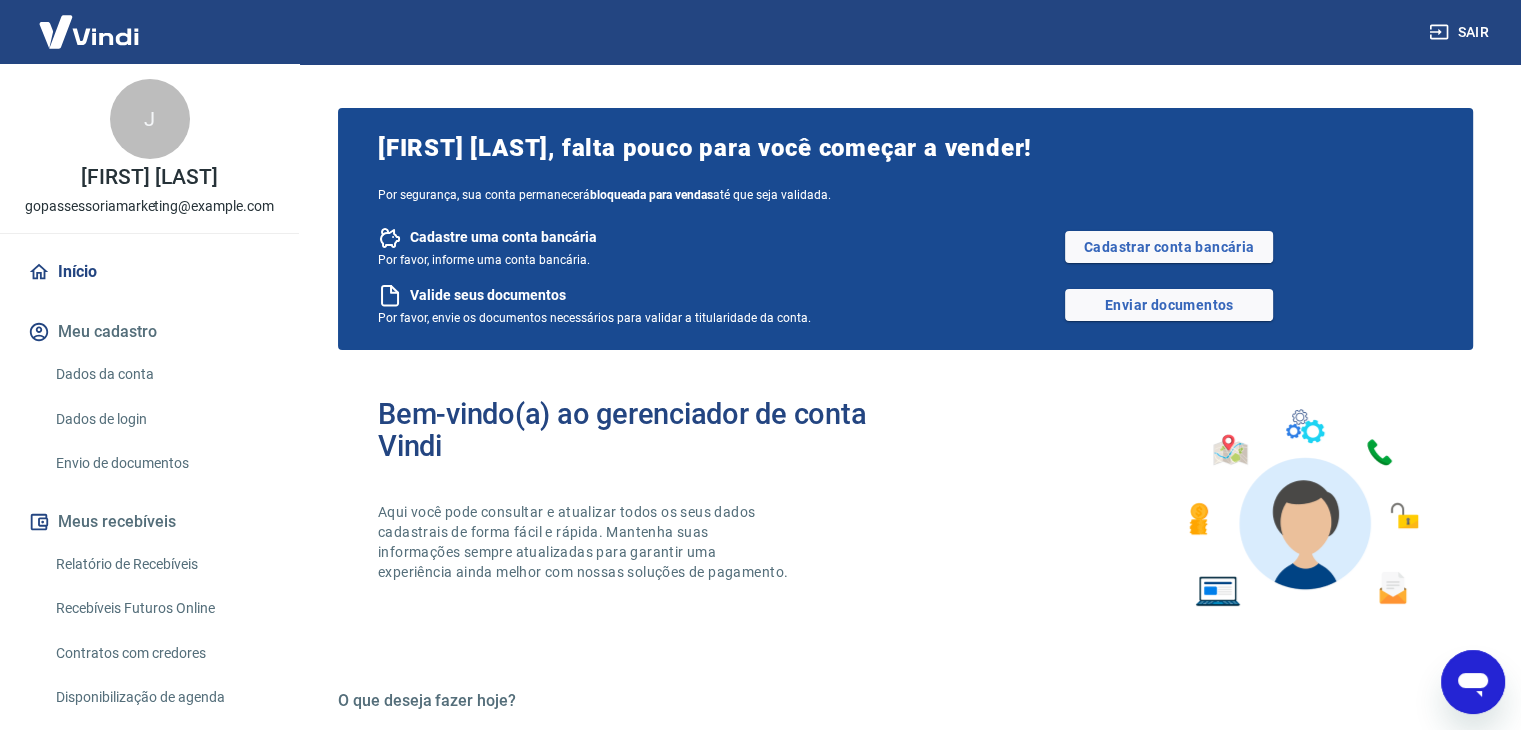 scroll, scrollTop: 0, scrollLeft: 0, axis: both 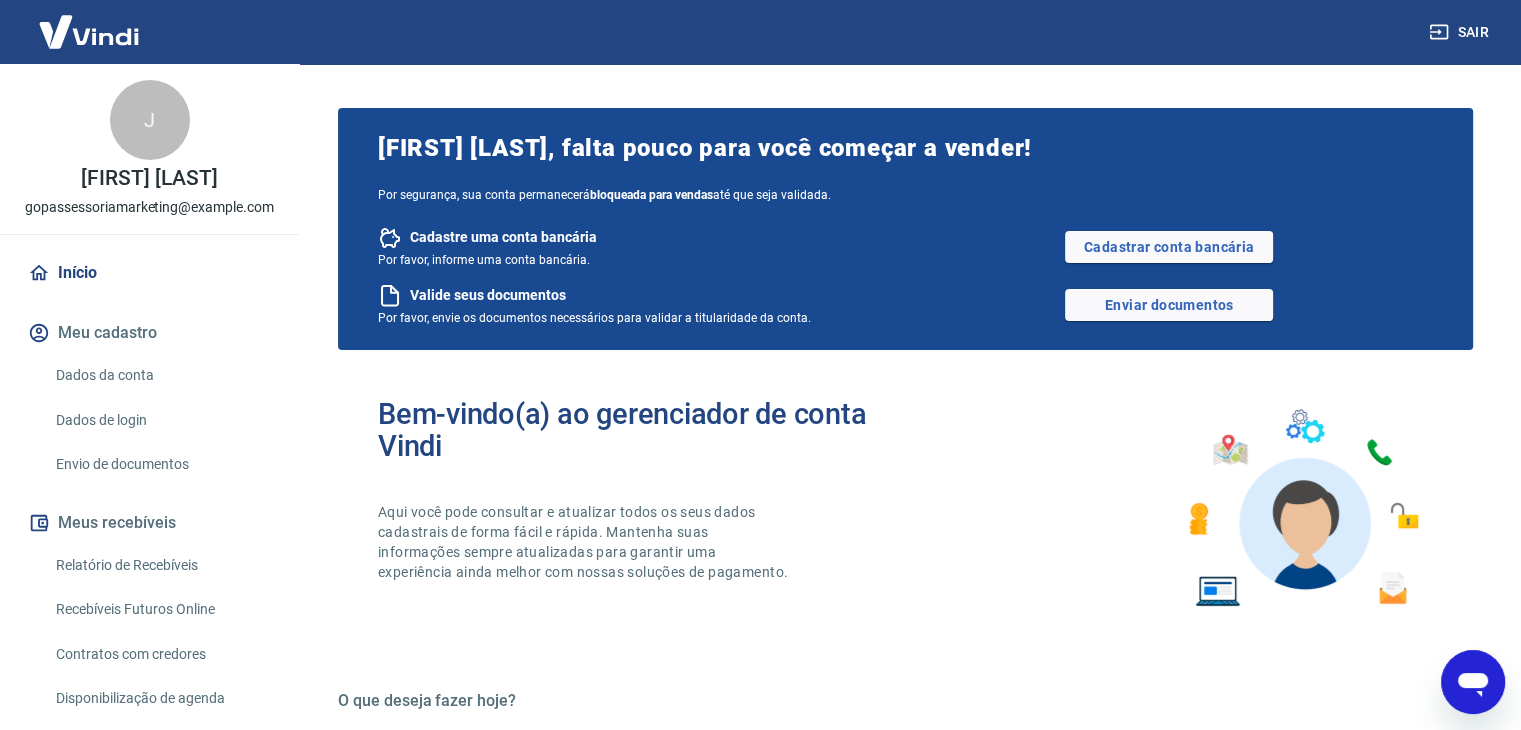 click on "Início" at bounding box center (149, 273) 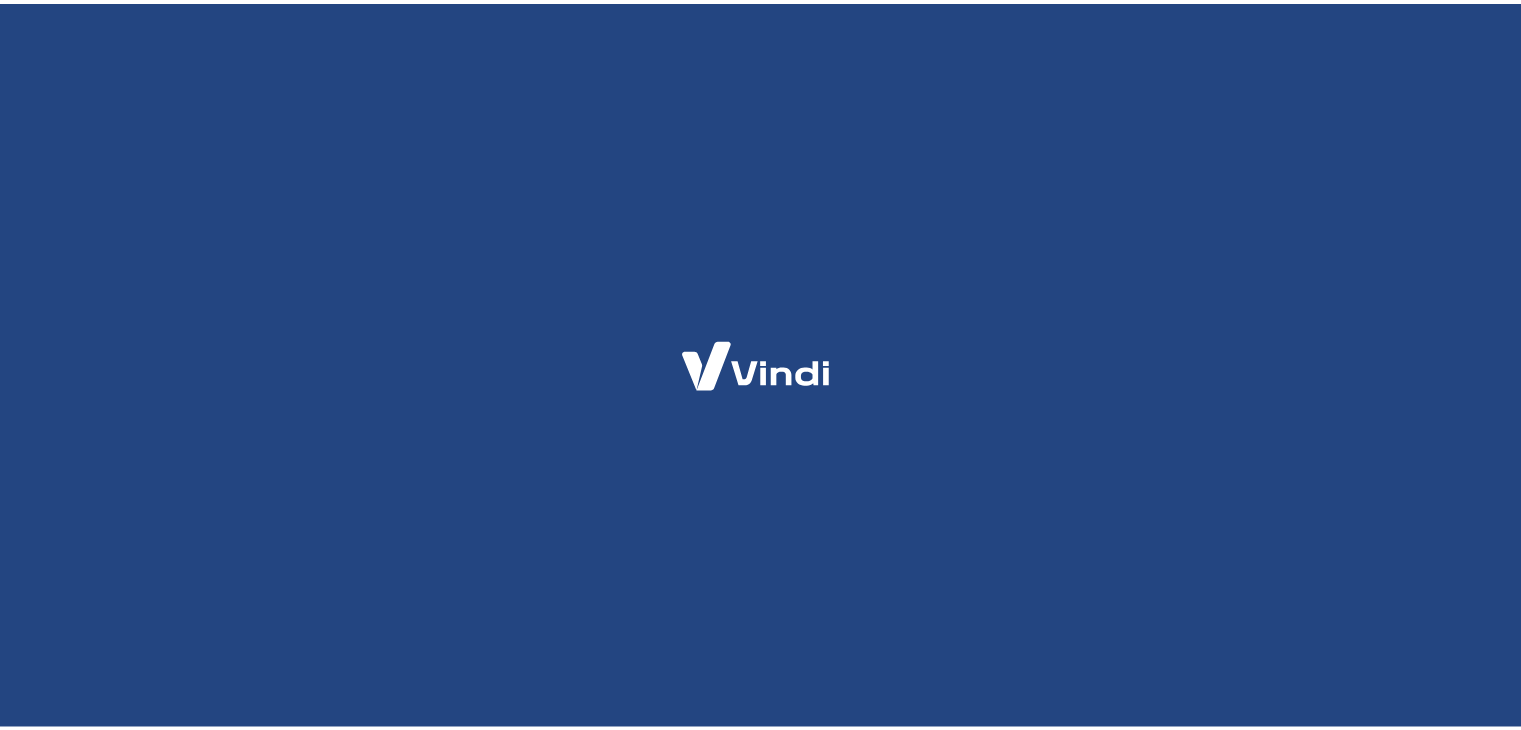 scroll, scrollTop: 0, scrollLeft: 0, axis: both 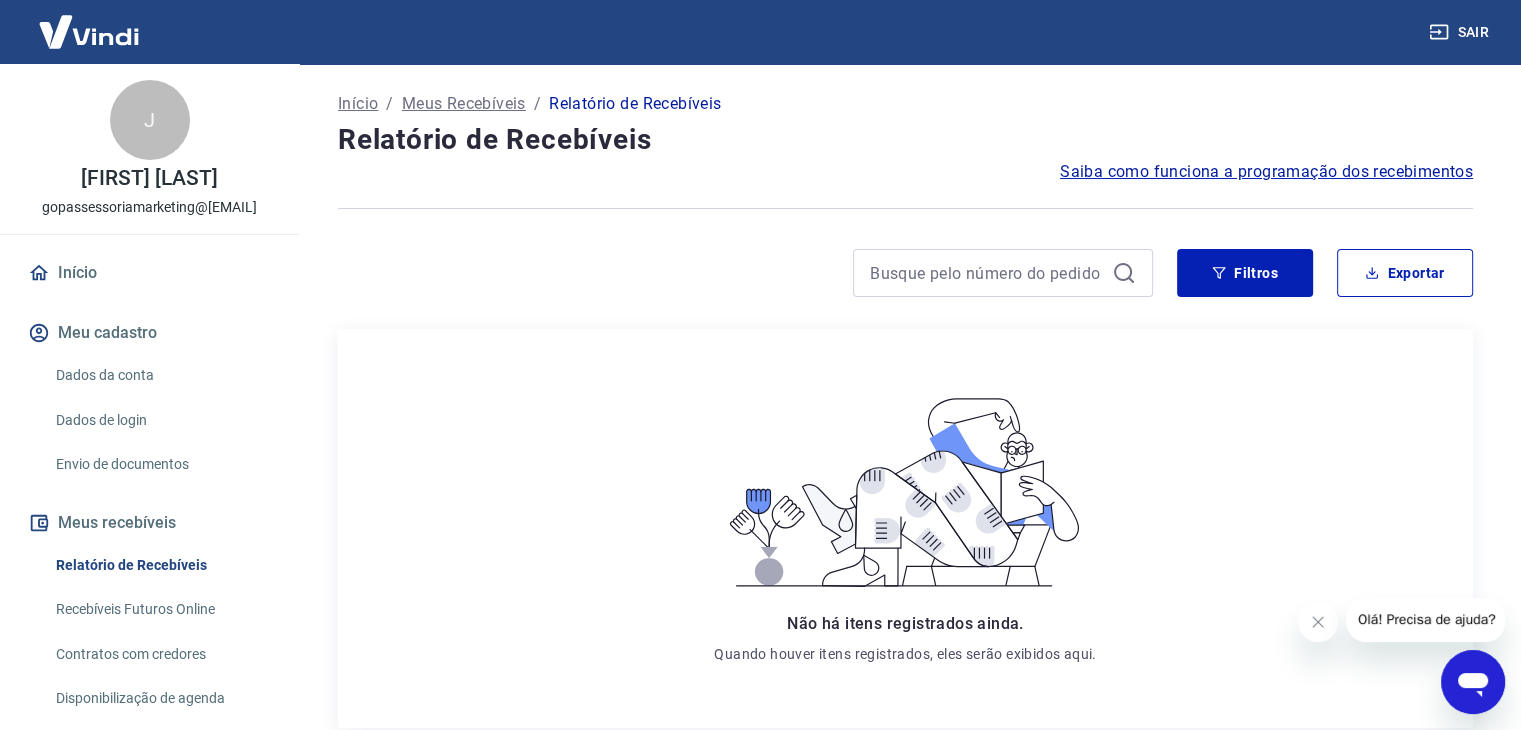 click on "Não há itens registrados ainda. Quando houver itens registrados, eles serão exibidos aqui." at bounding box center (905, 528) 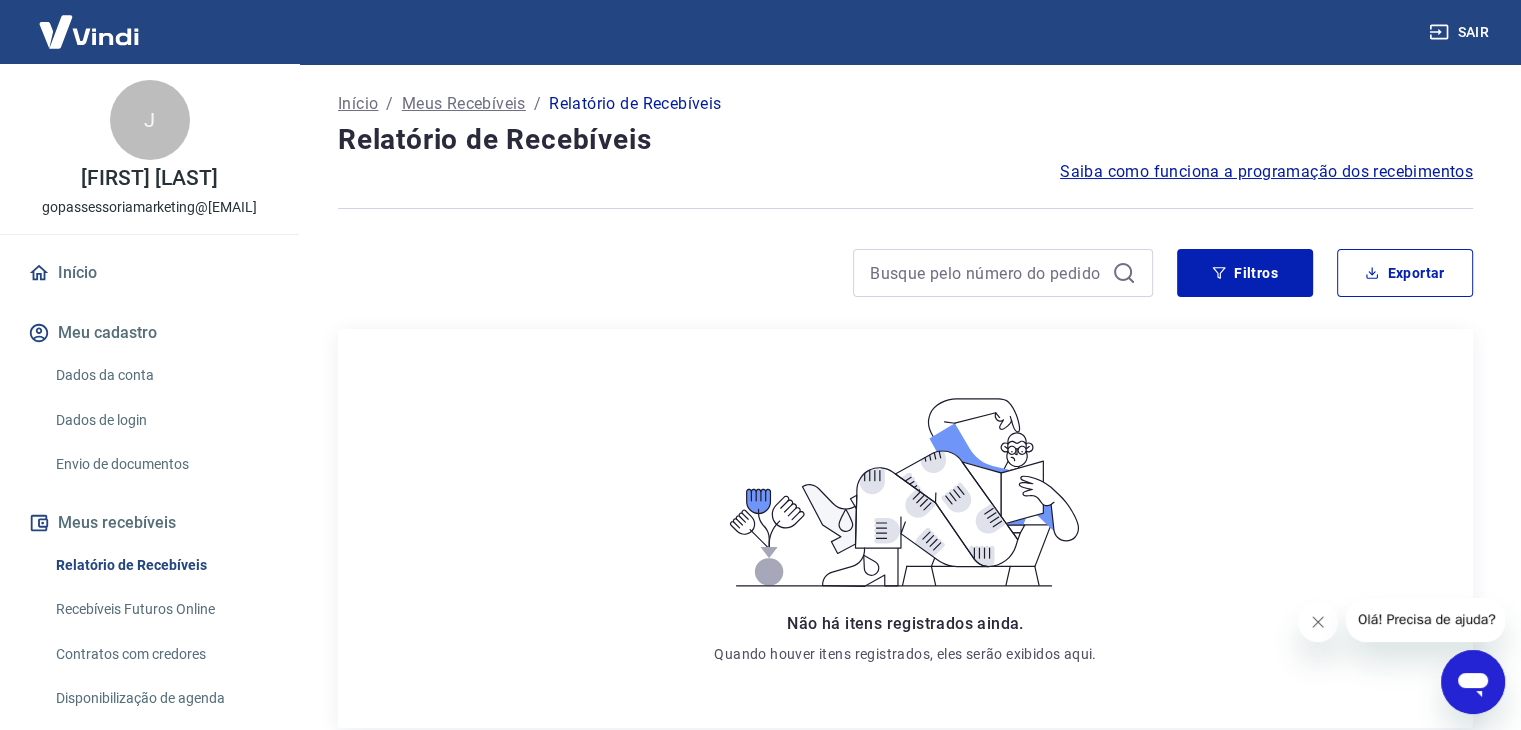 click at bounding box center [1318, 622] 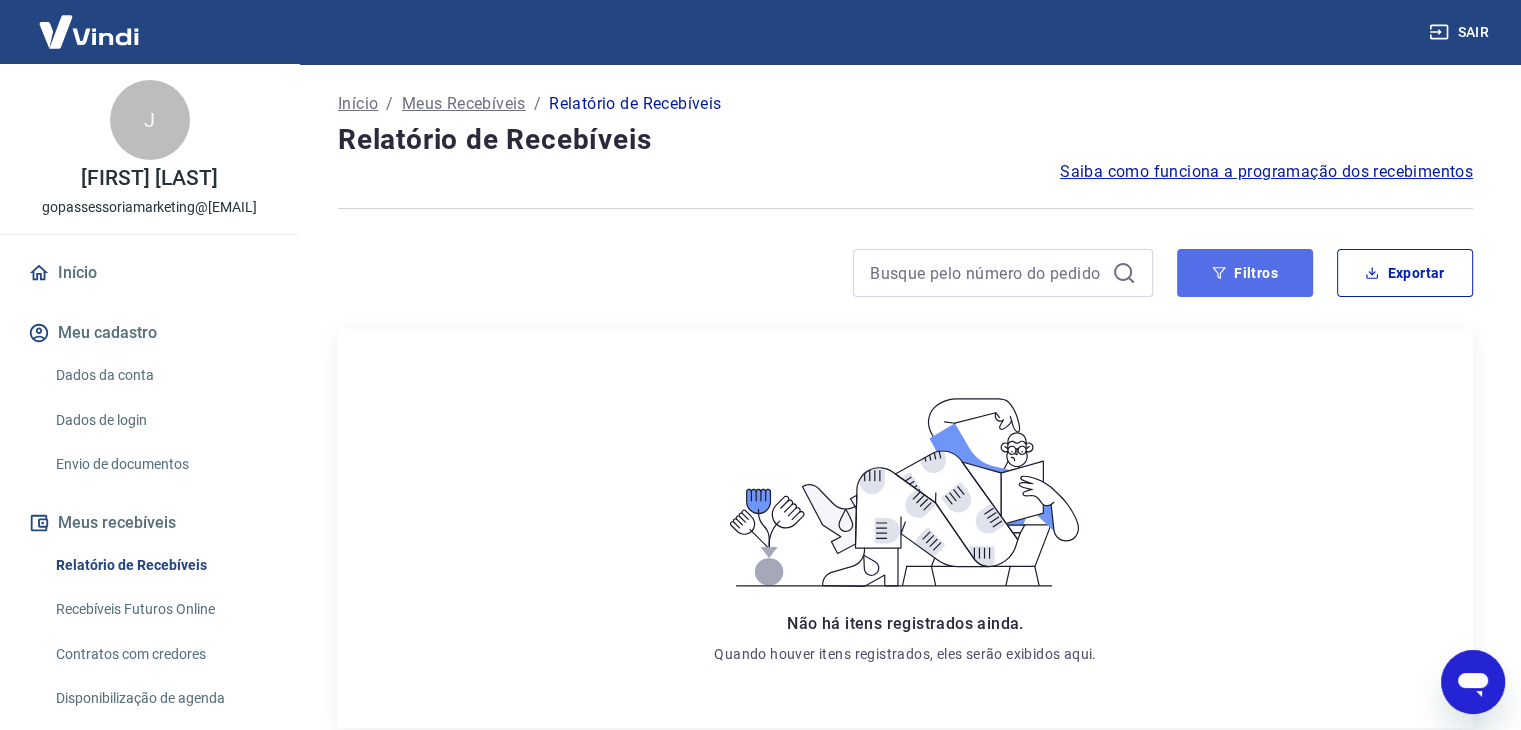 click on "Filtros" at bounding box center (1245, 273) 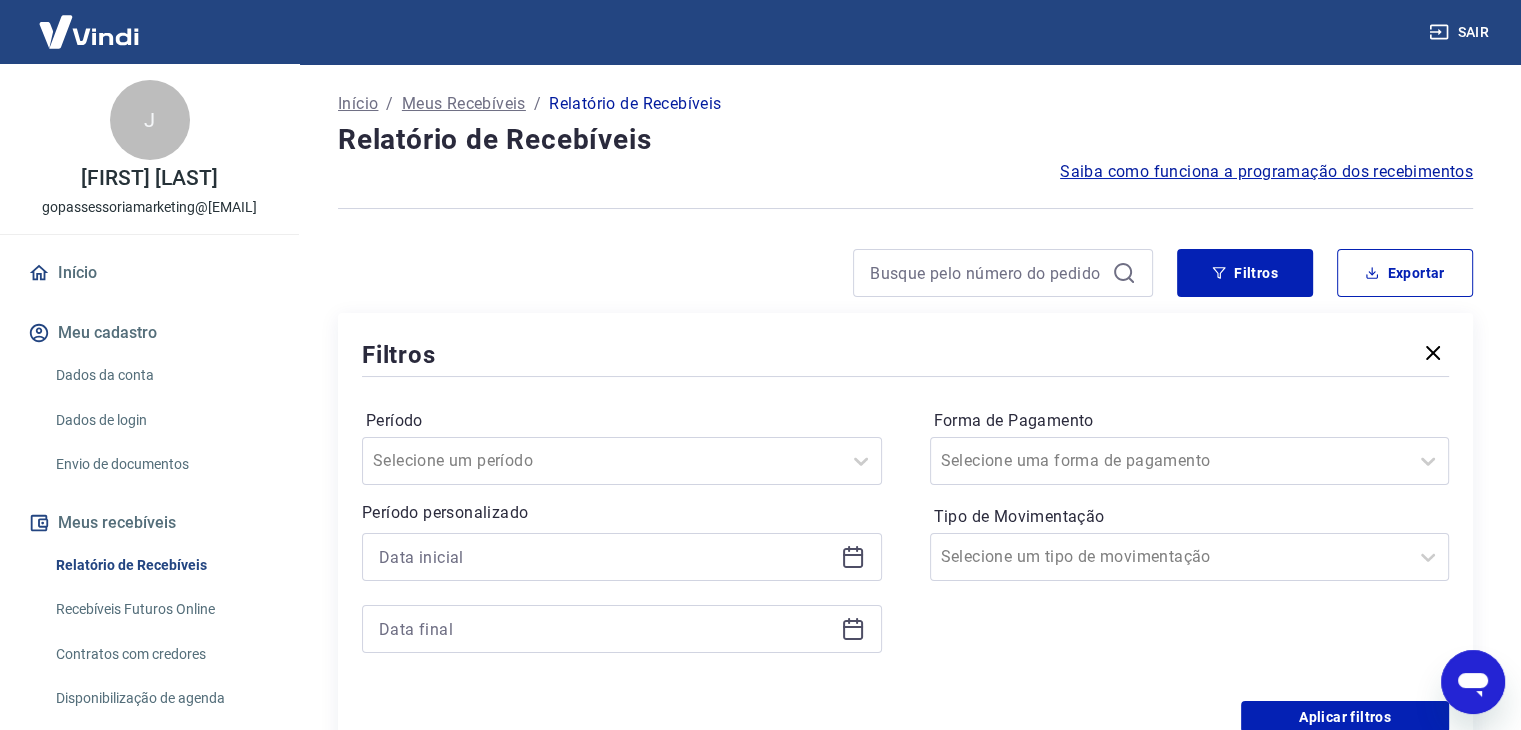 click 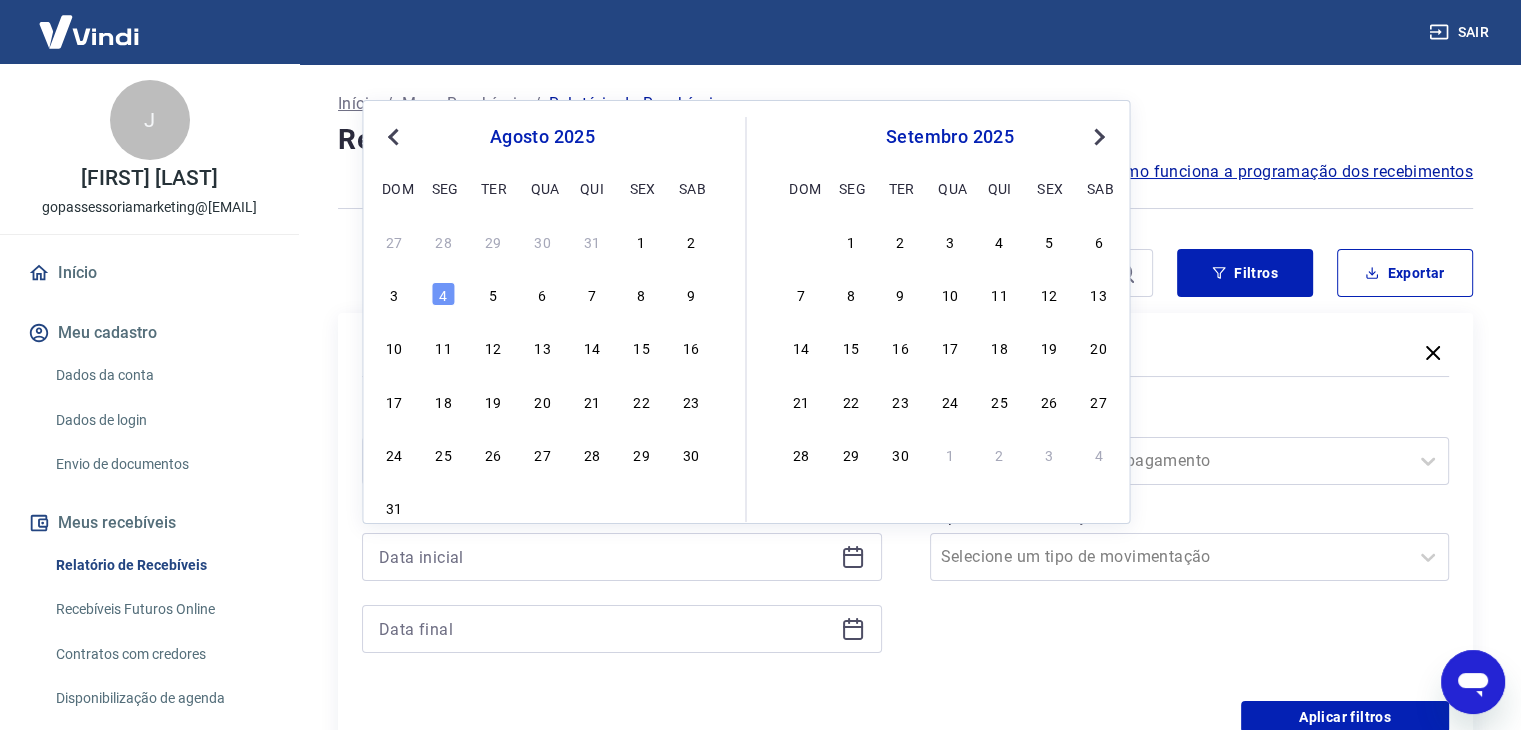 click on "Previous Month" at bounding box center (393, 137) 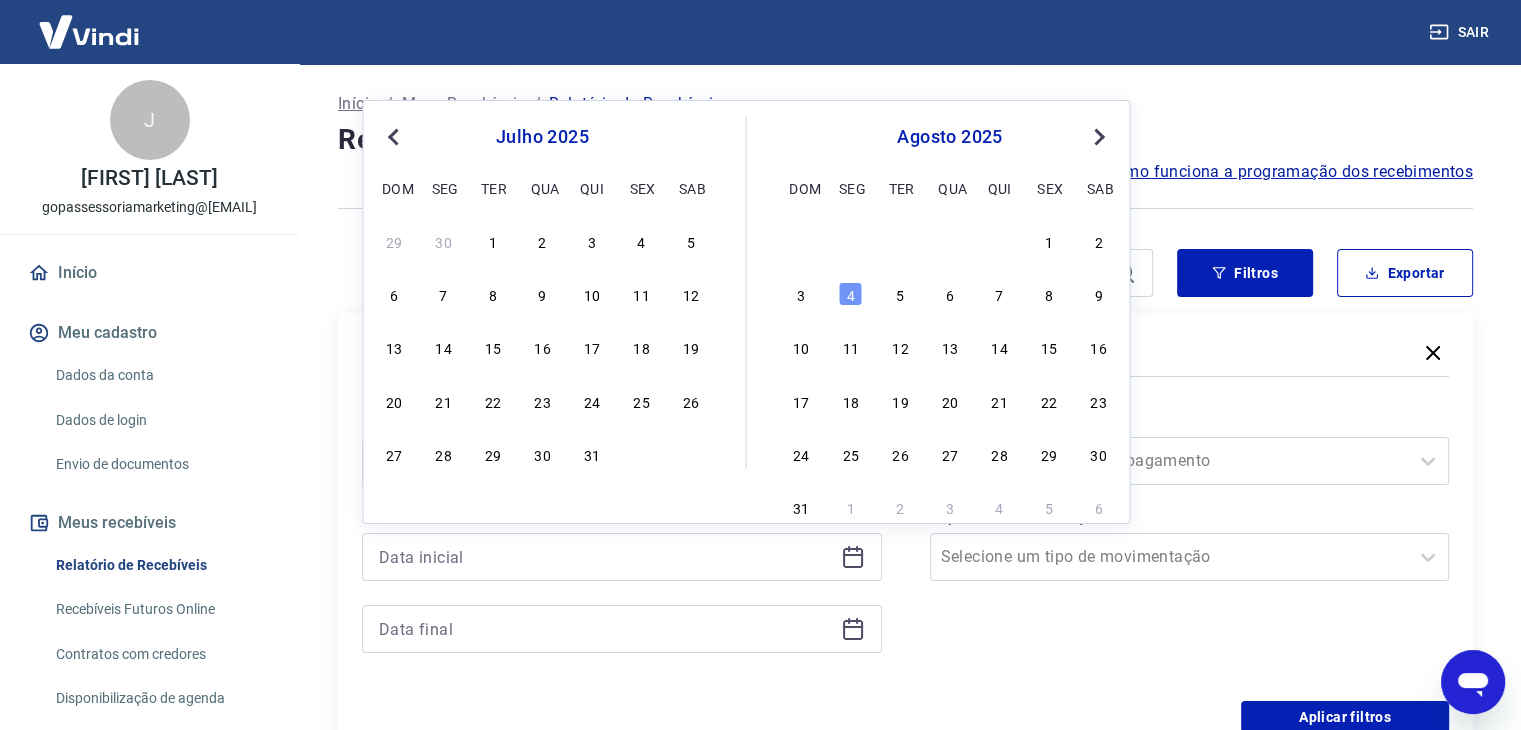 drag, startPoint x: 488, startPoint y: 242, endPoint x: 608, endPoint y: 433, distance: 225.56818 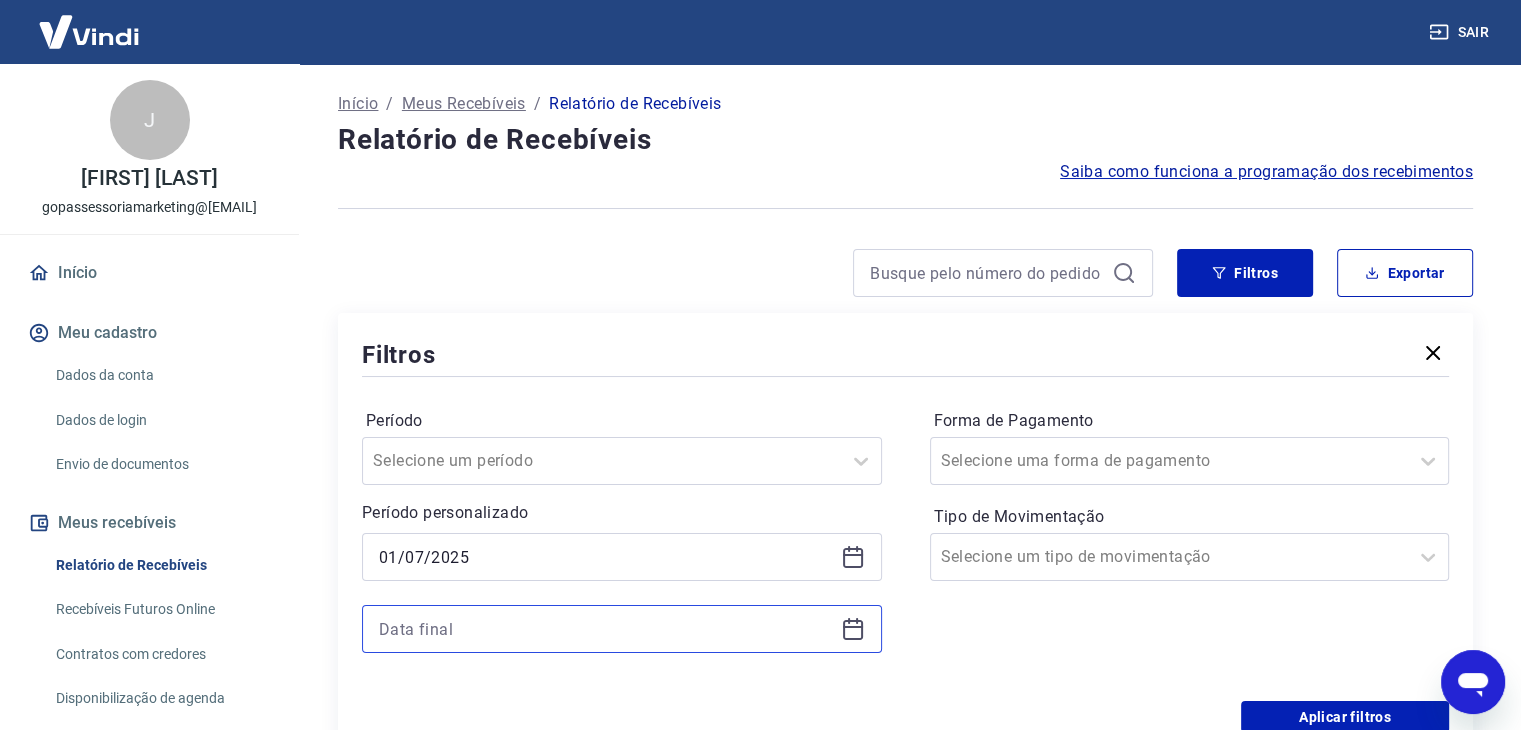 click at bounding box center (606, 629) 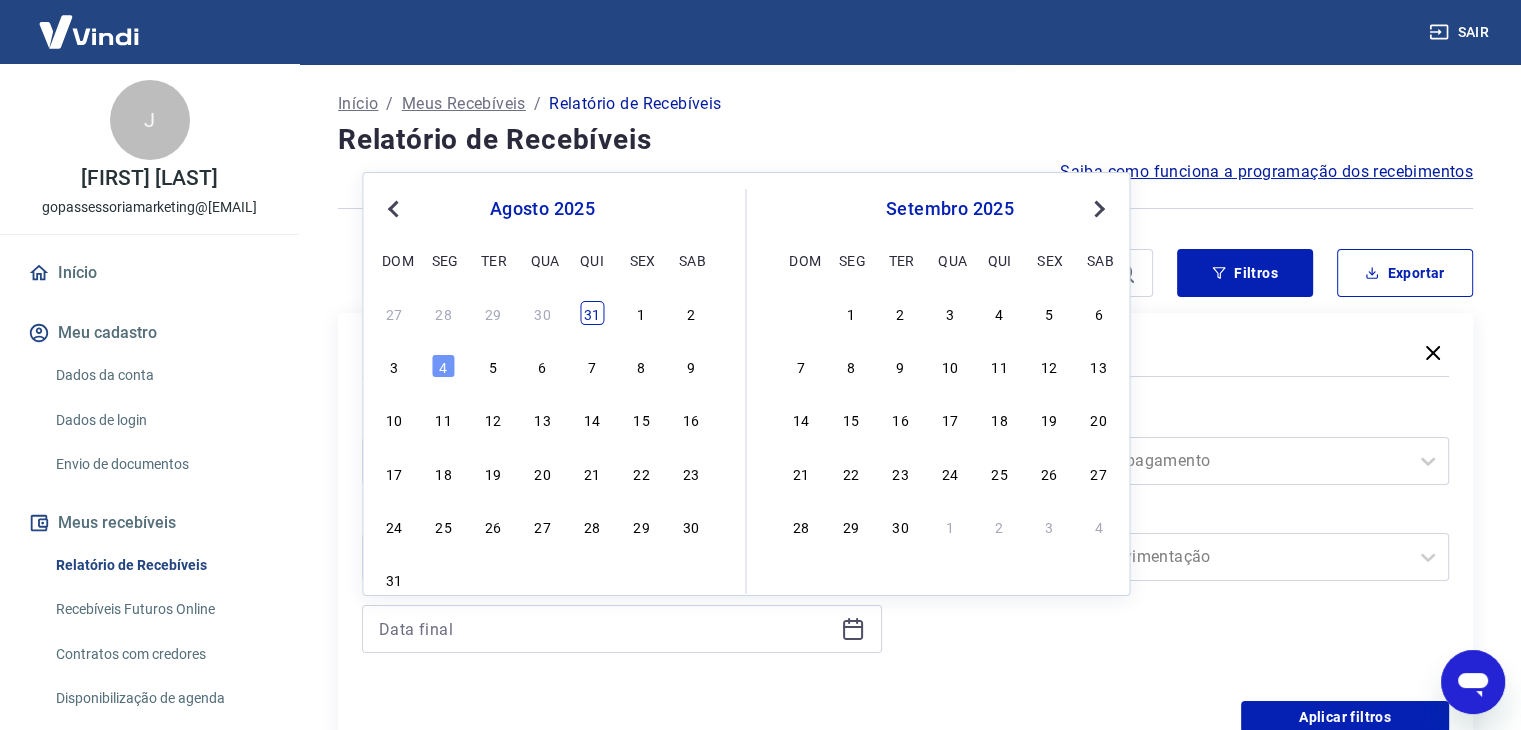 click on "31" at bounding box center [592, 313] 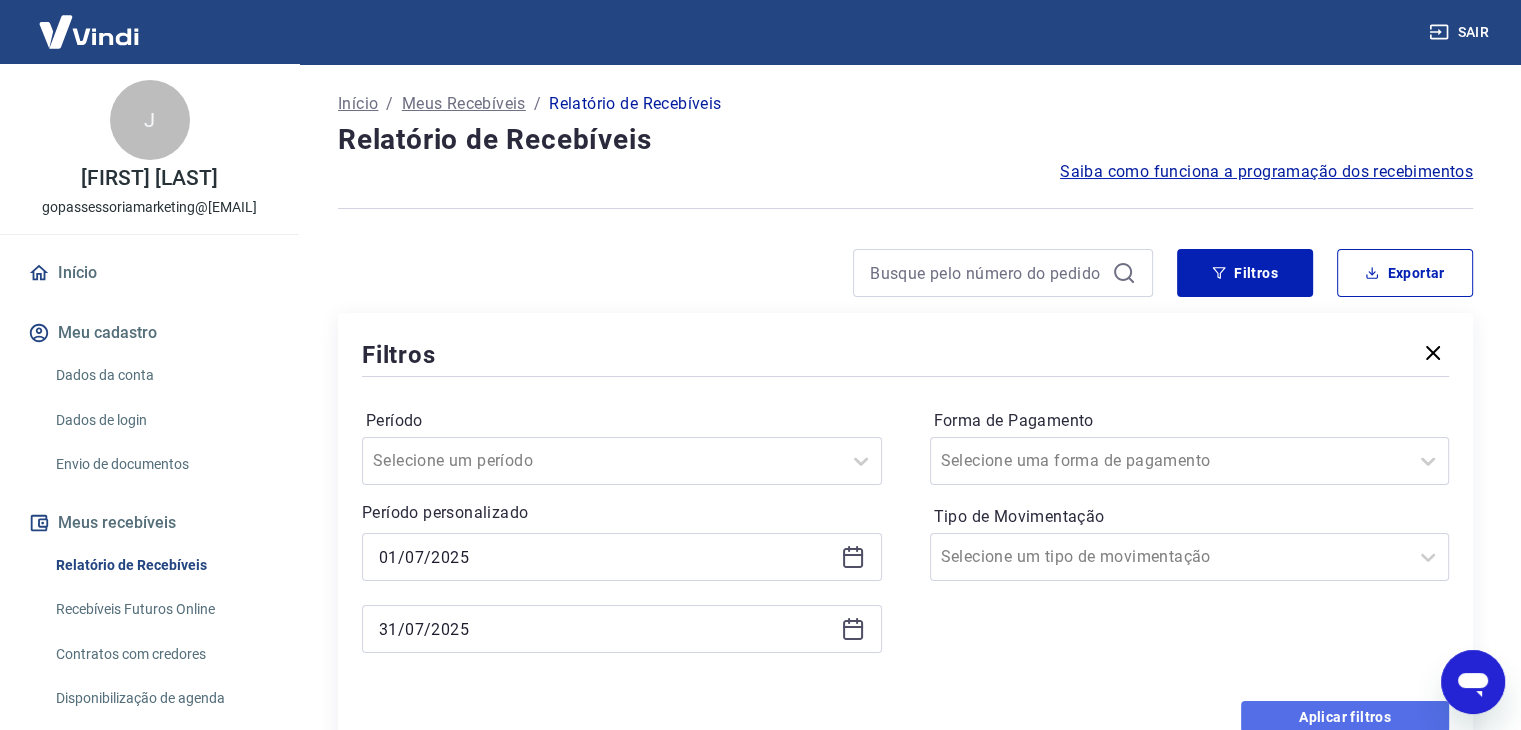 click on "Aplicar filtros" at bounding box center (1345, 717) 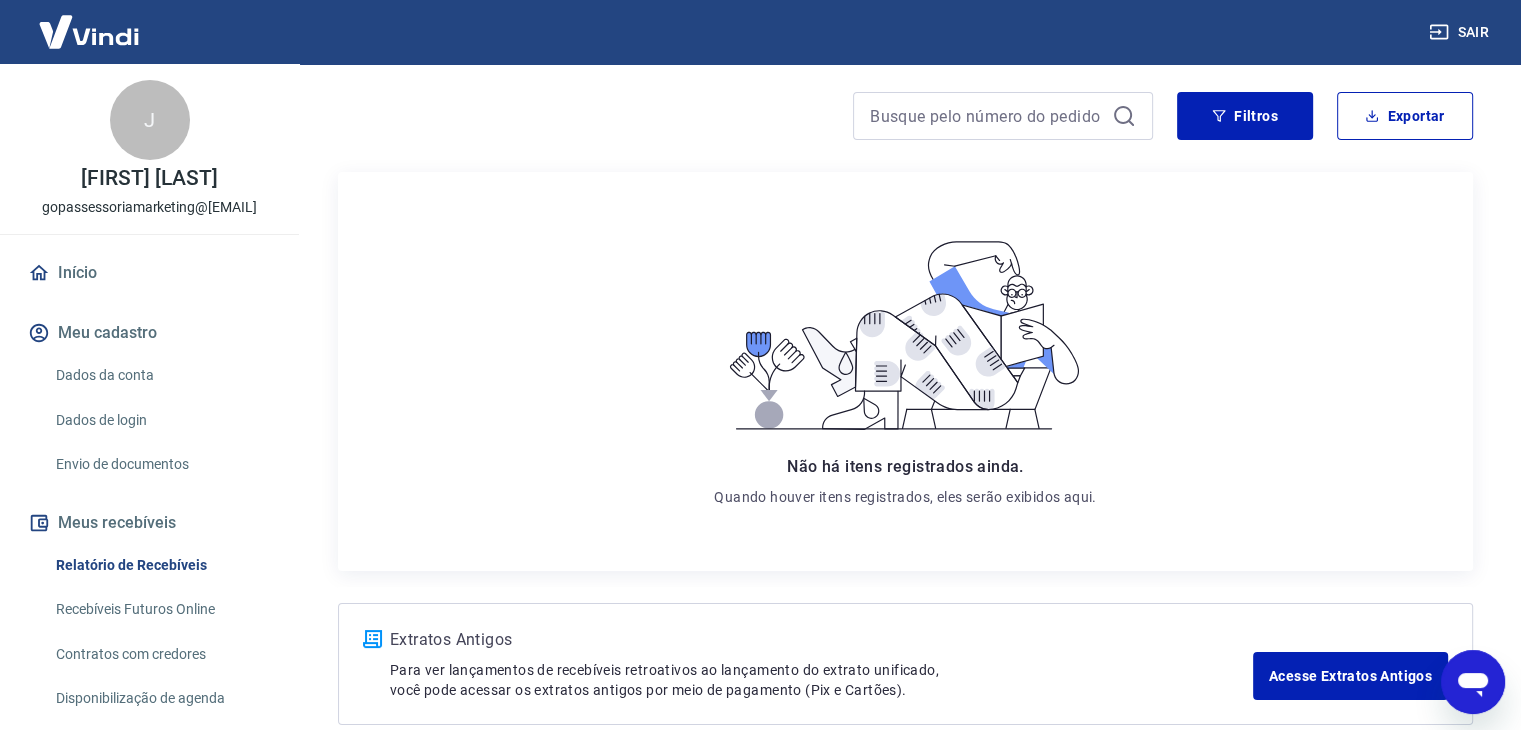 scroll, scrollTop: 263, scrollLeft: 0, axis: vertical 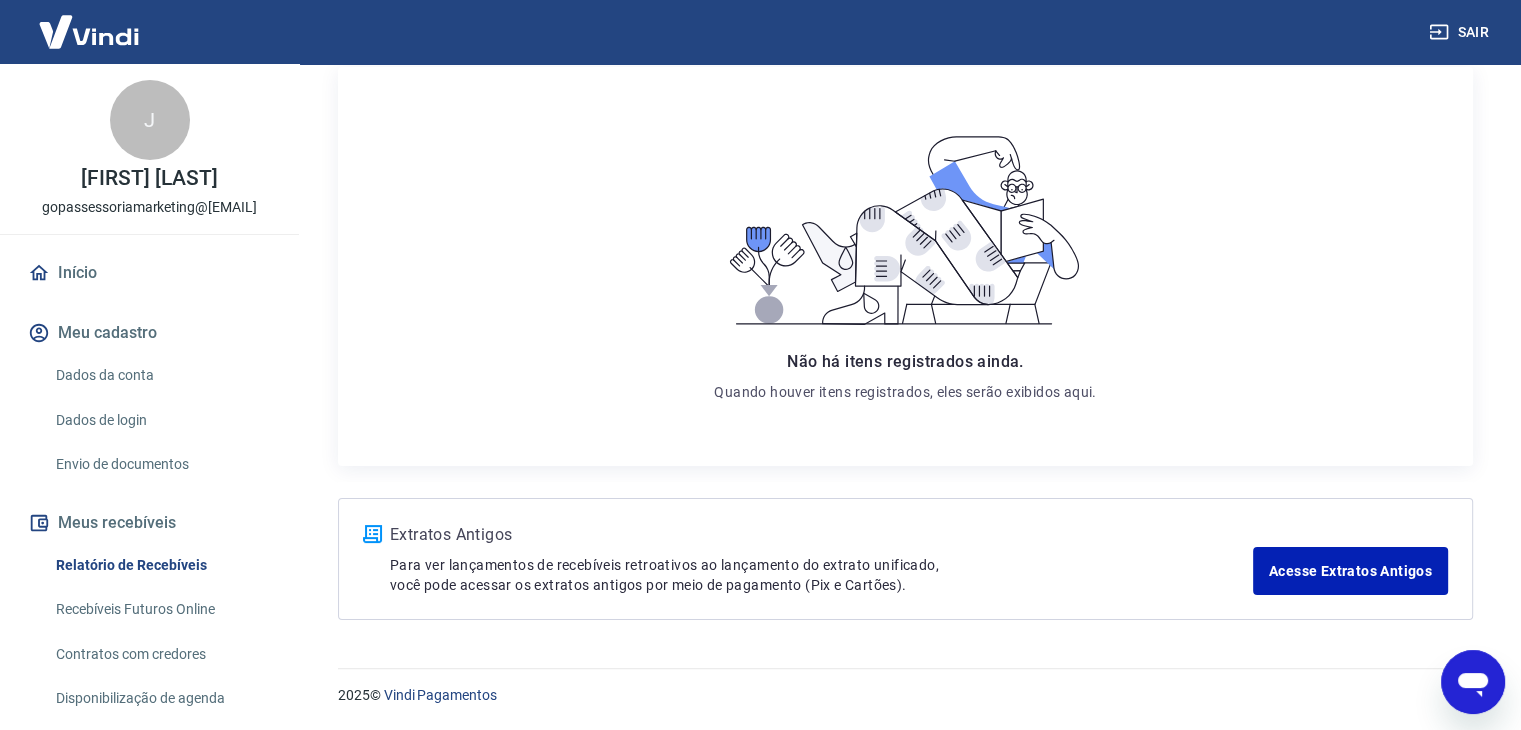 drag, startPoint x: 669, startPoint y: 417, endPoint x: 669, endPoint y: 429, distance: 12 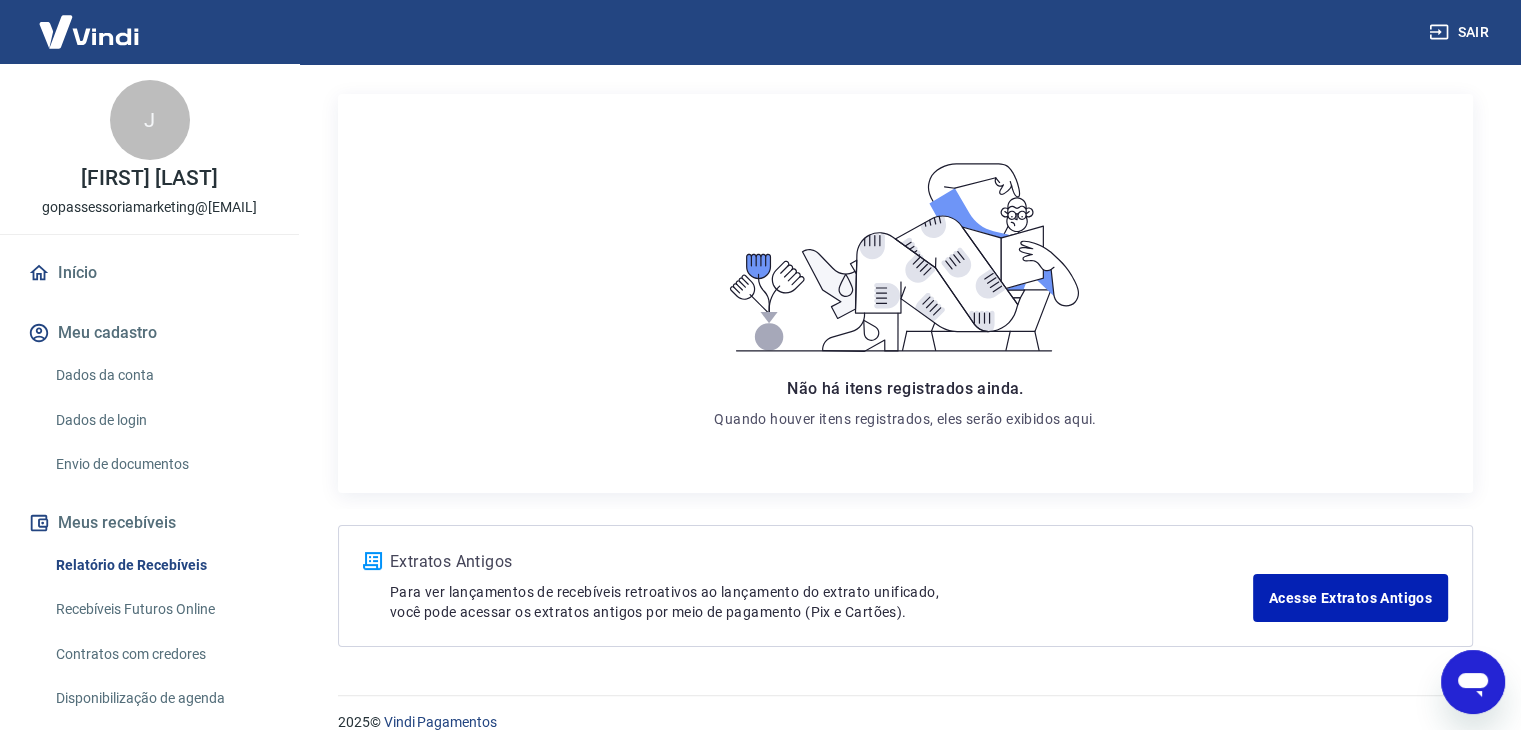 scroll, scrollTop: 0, scrollLeft: 0, axis: both 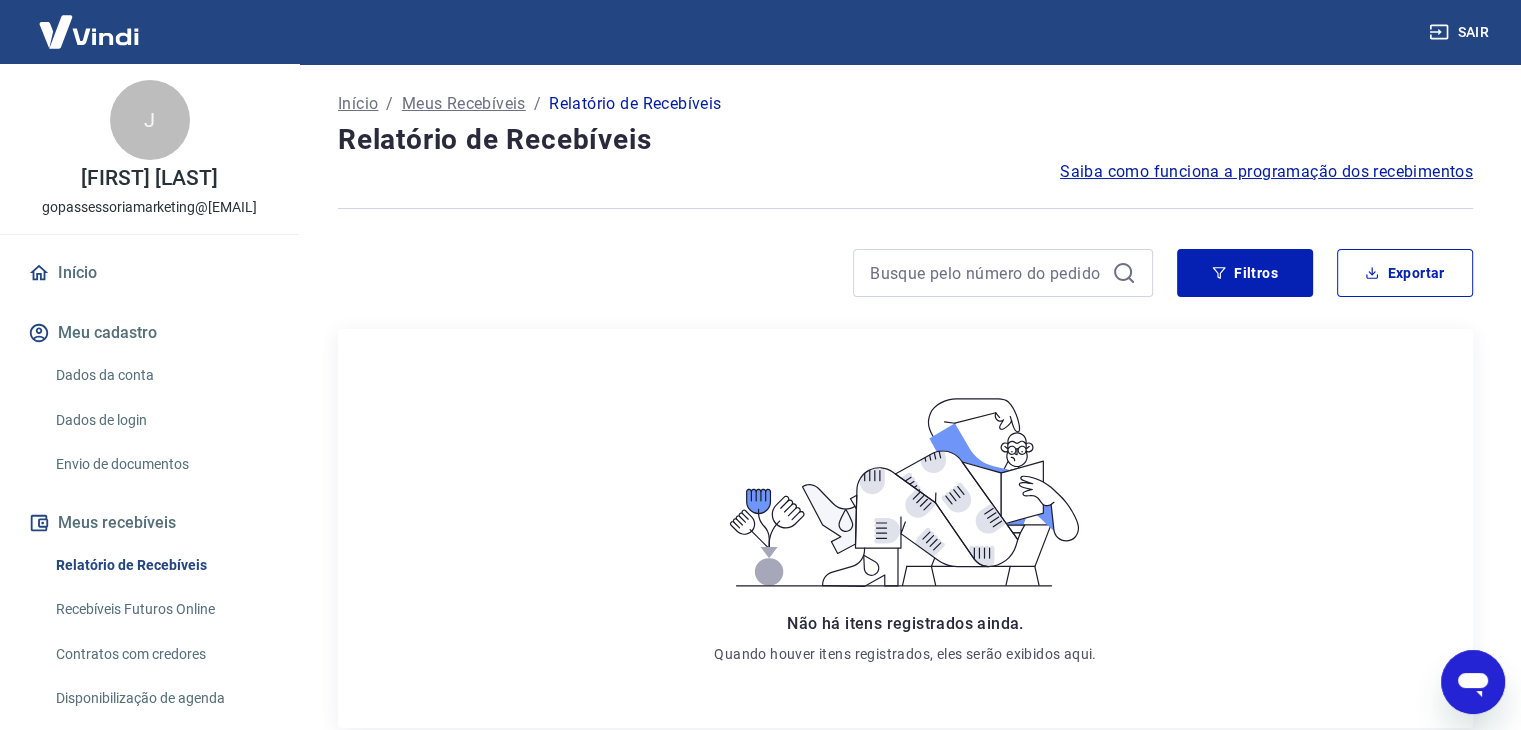 drag, startPoint x: 705, startPoint y: 218, endPoint x: 704, endPoint y: 165, distance: 53.009434 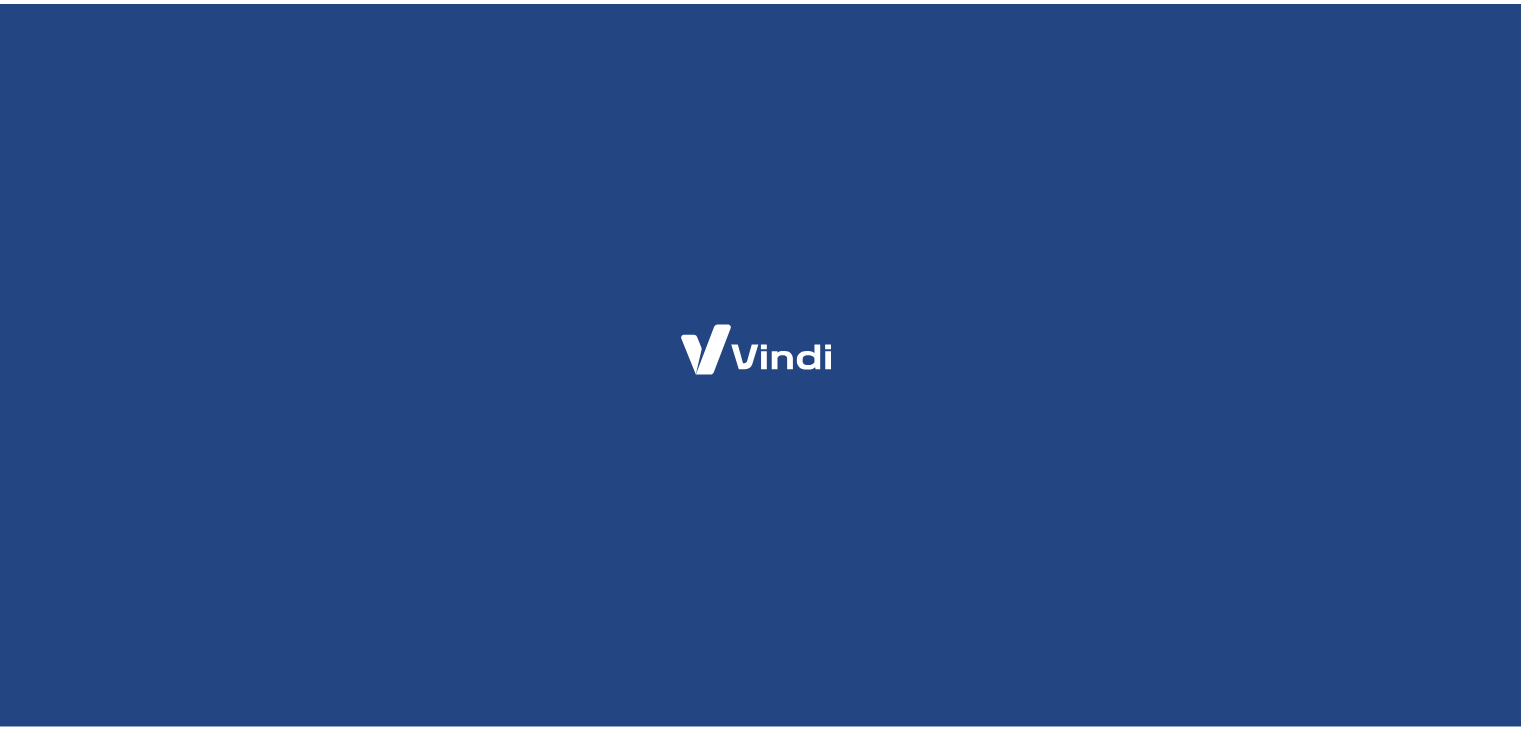 scroll, scrollTop: 0, scrollLeft: 0, axis: both 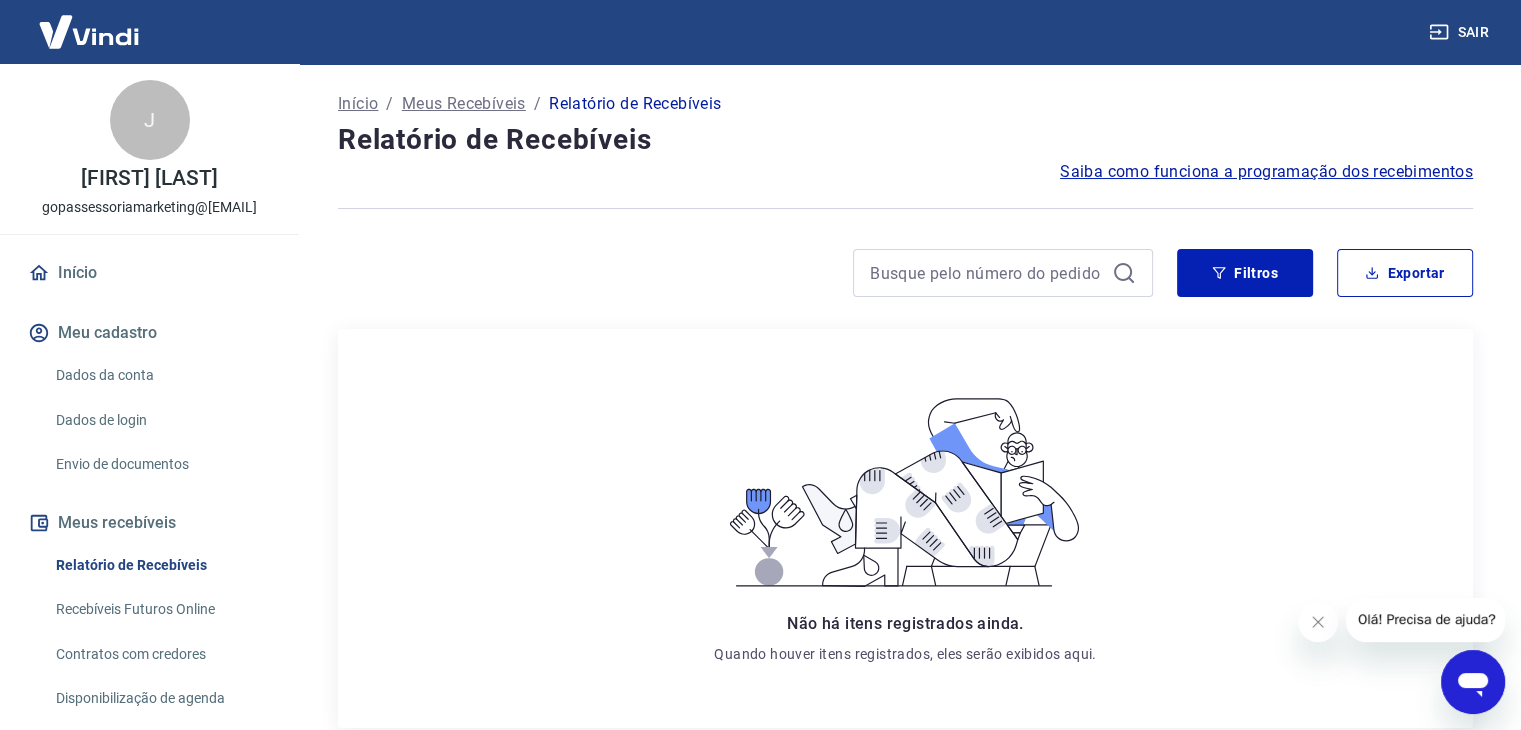 click on "Meus Recebíveis" at bounding box center (464, 104) 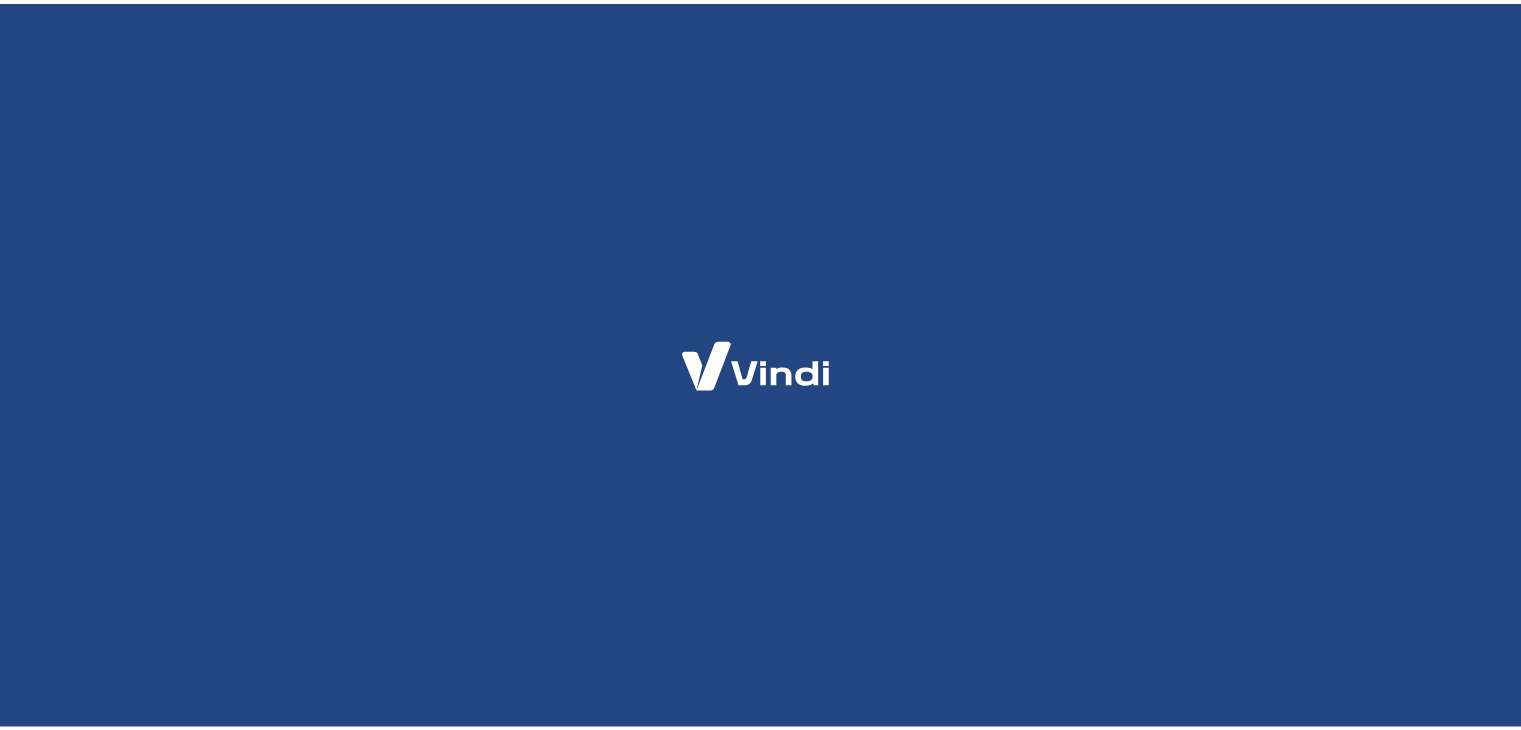 scroll, scrollTop: 0, scrollLeft: 0, axis: both 